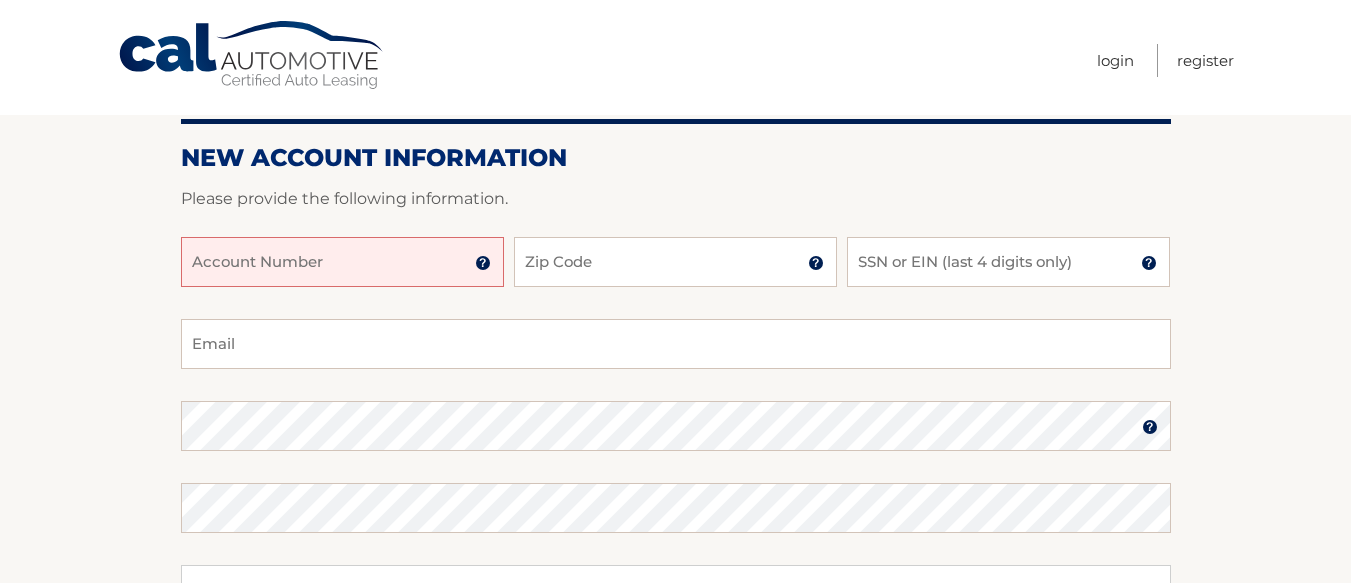 scroll, scrollTop: 200, scrollLeft: 0, axis: vertical 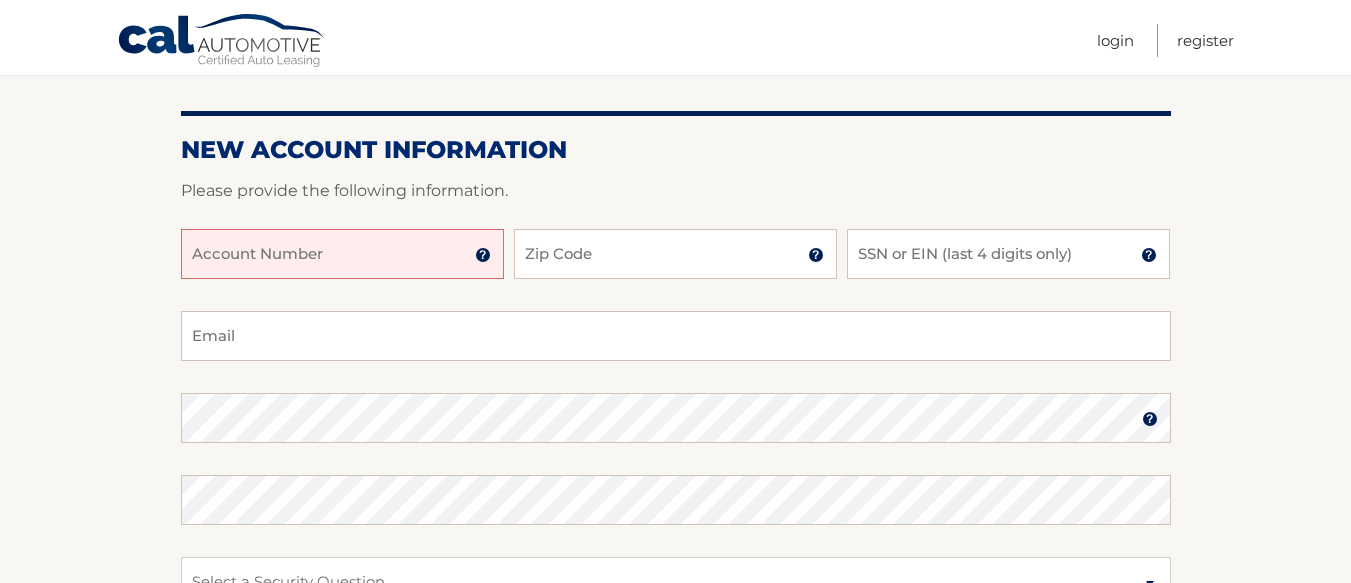 click on "Account Number" at bounding box center (342, 254) 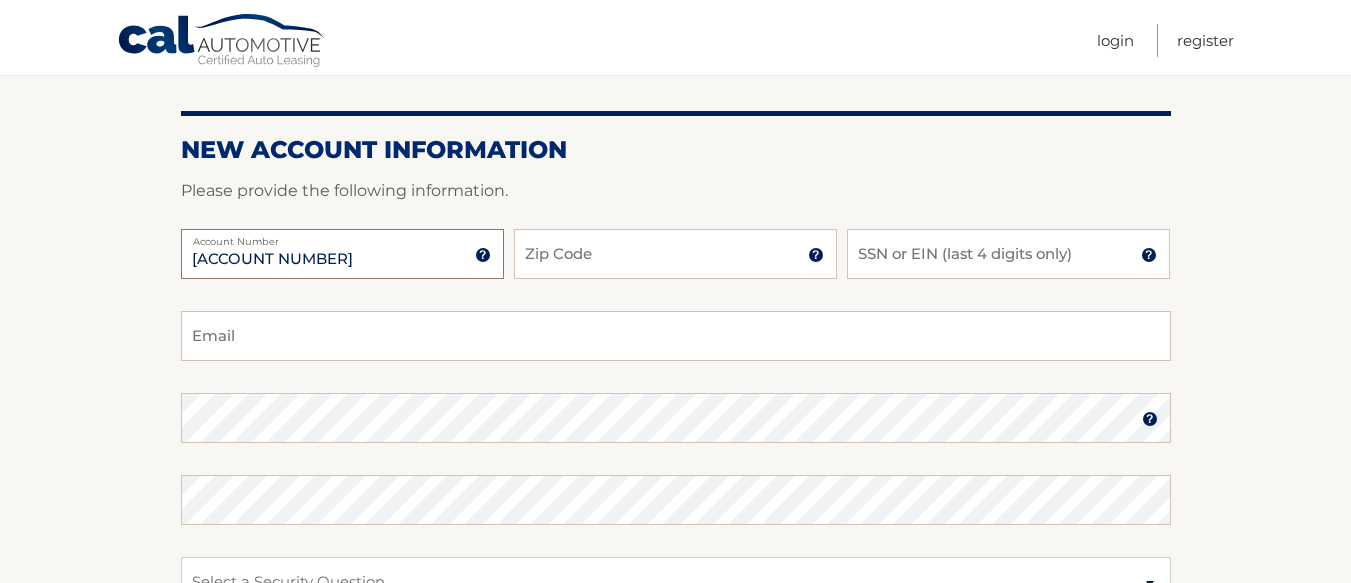 type on "[ACCOUNT NUMBER]" 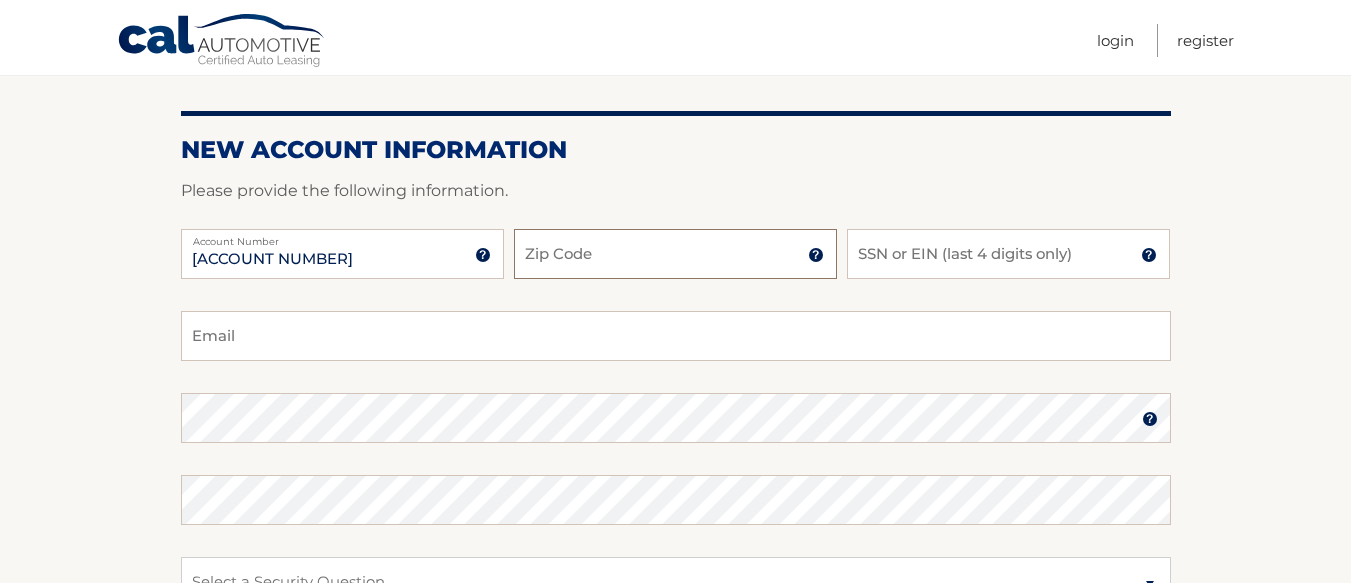 click on "Zip Code" at bounding box center (675, 254) 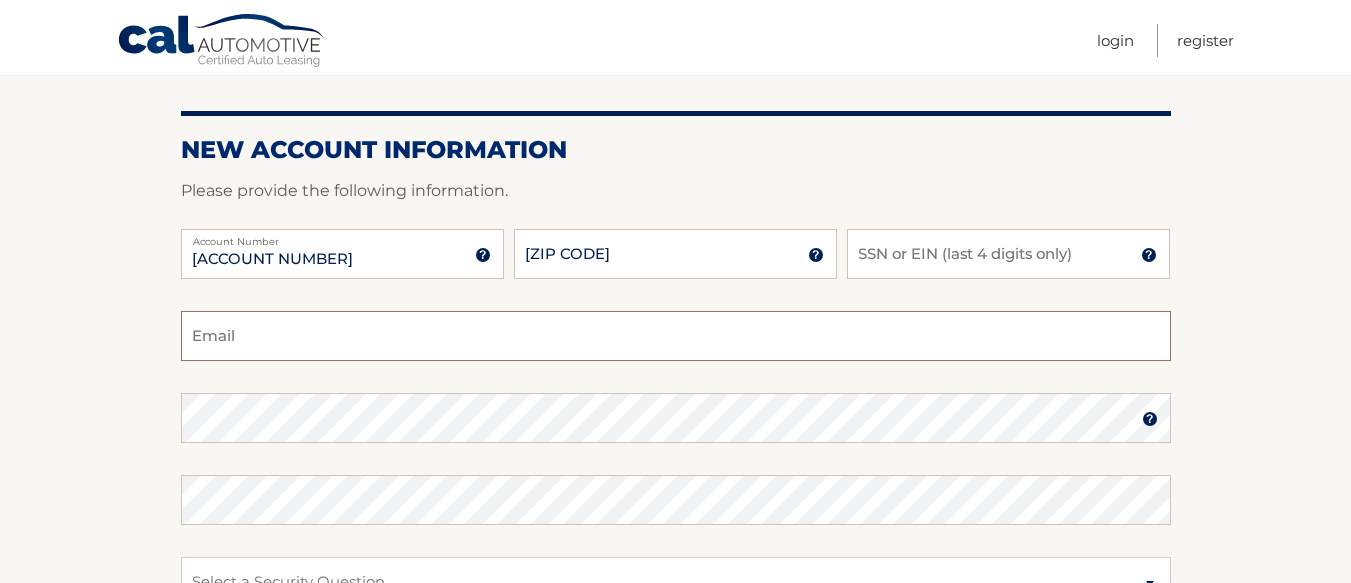 type on "[EMAIL]" 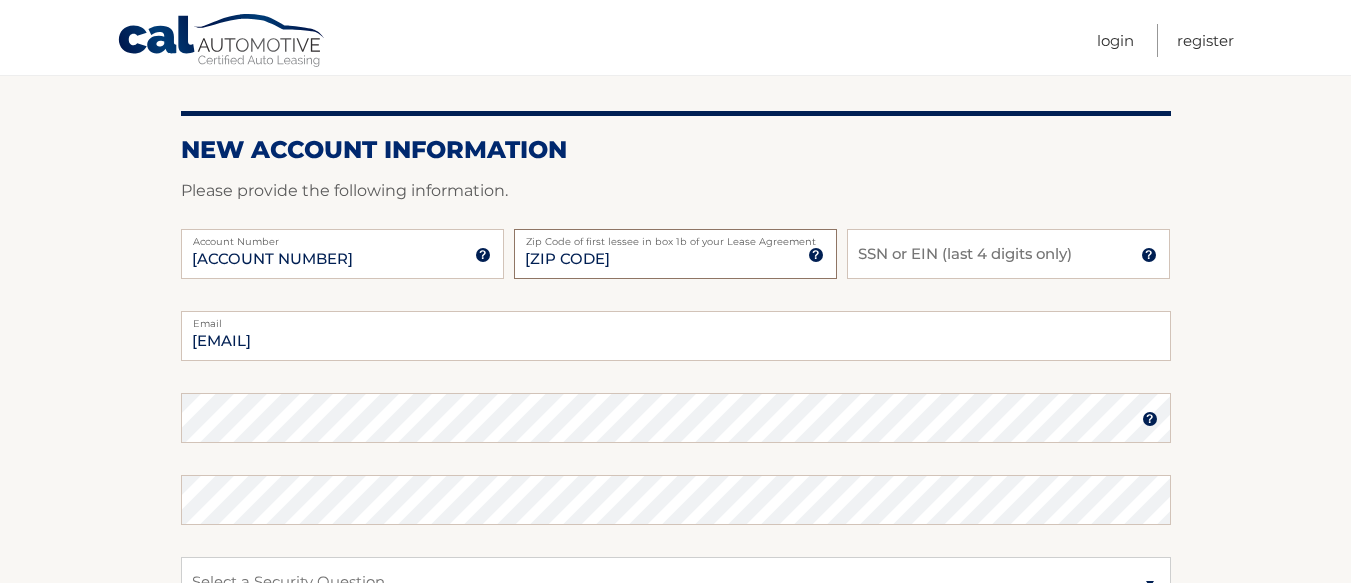 scroll, scrollTop: 300, scrollLeft: 0, axis: vertical 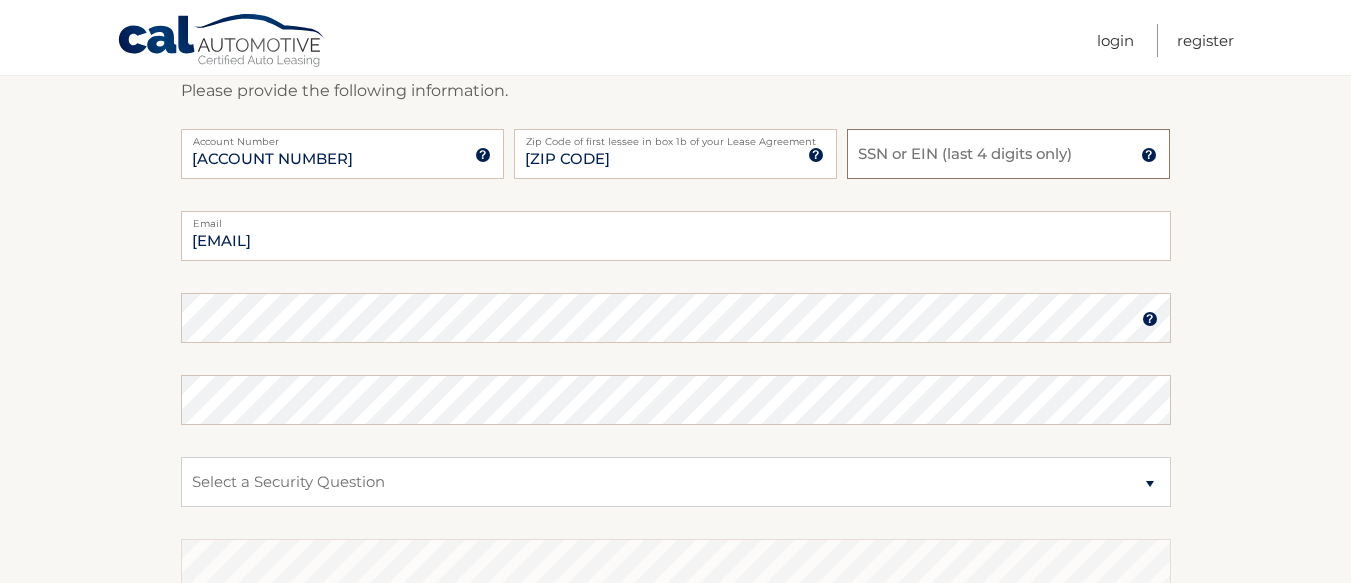 click on "SSN or EIN (last 4 digits only)" at bounding box center [1008, 154] 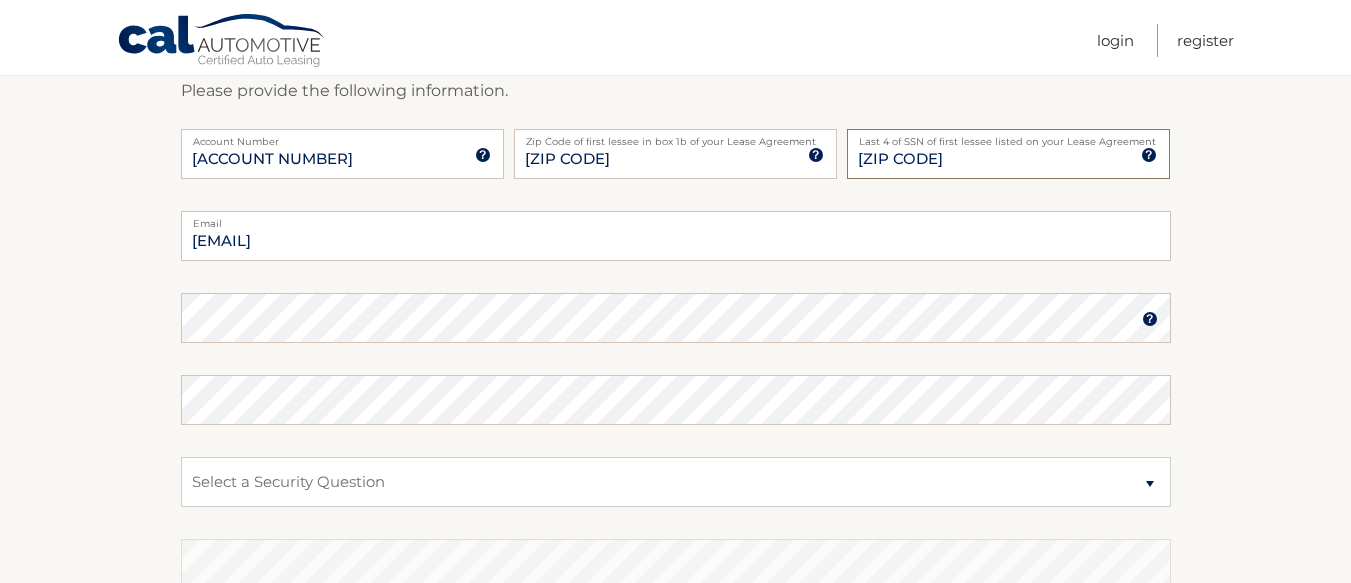 type on "4655" 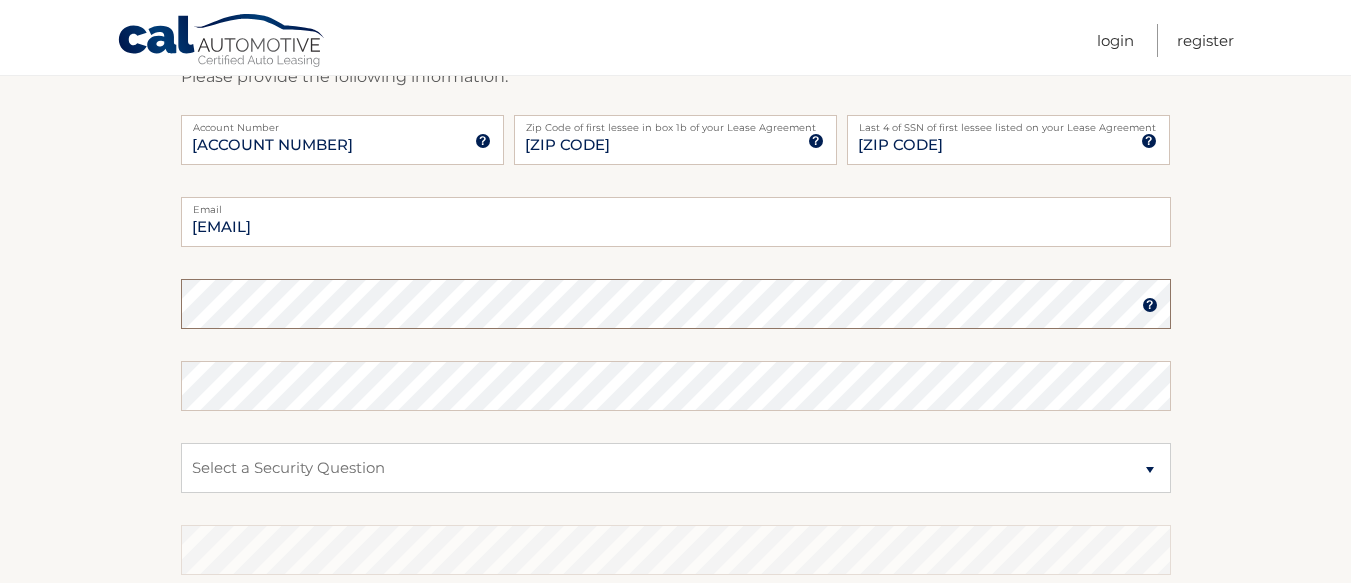 scroll, scrollTop: 300, scrollLeft: 0, axis: vertical 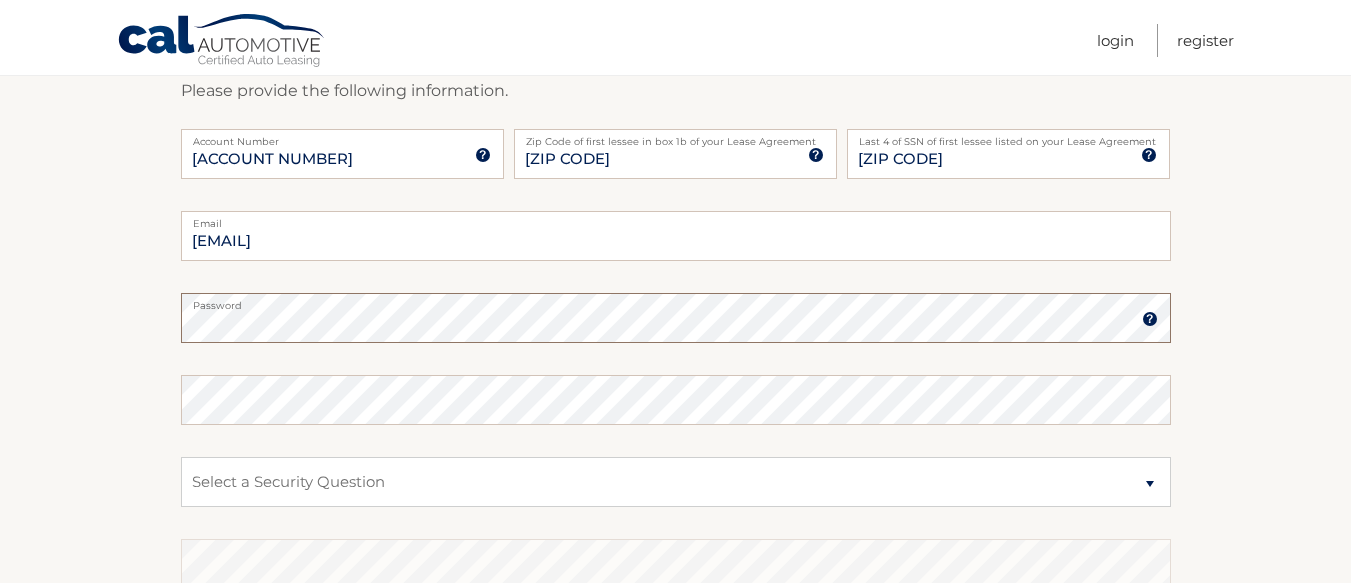 click on "New Account Information
Please provide the following information.
44455972889
Account Number
11 digit account number provided on your coupon book or Welcome Letter
11722
Zip Code of first lessee in box 1b of your Lease Agreement
Zip Code of first lessee in box 1b of your Lease Agreement
4655
Last 4 of SSN of first lessee listed on your Lease Agreement
Last 4 of SSN of first lessee listed on your Lease Agreement
npglespinasse@gmail.com
Email" at bounding box center [675, 335] 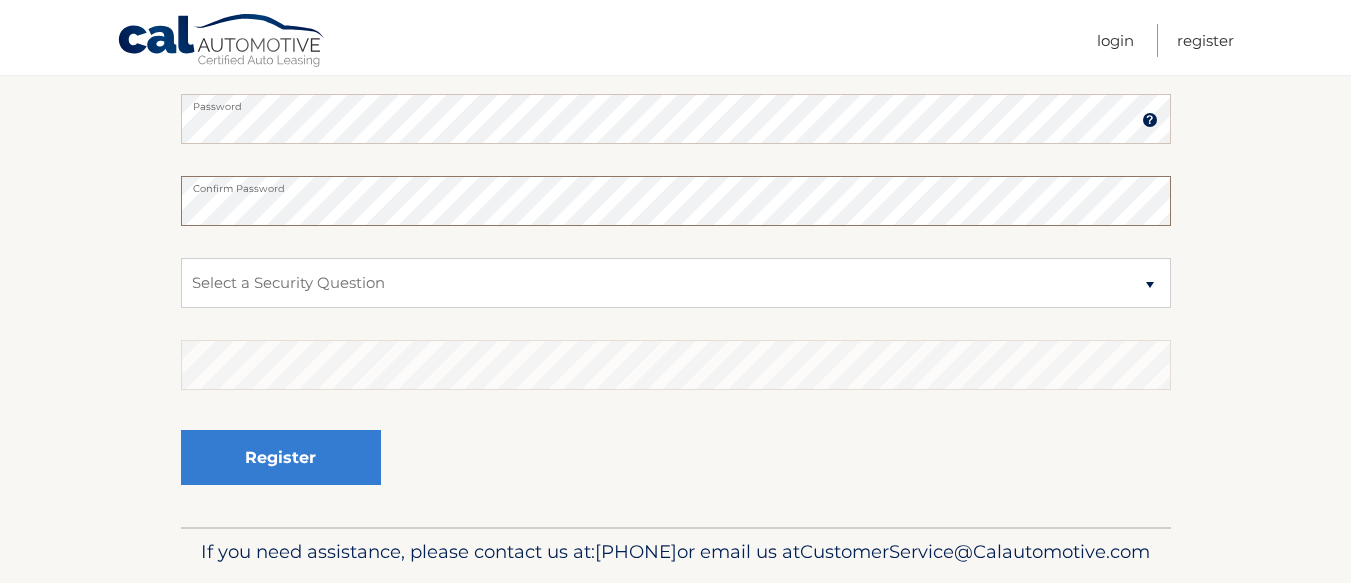 scroll, scrollTop: 500, scrollLeft: 0, axis: vertical 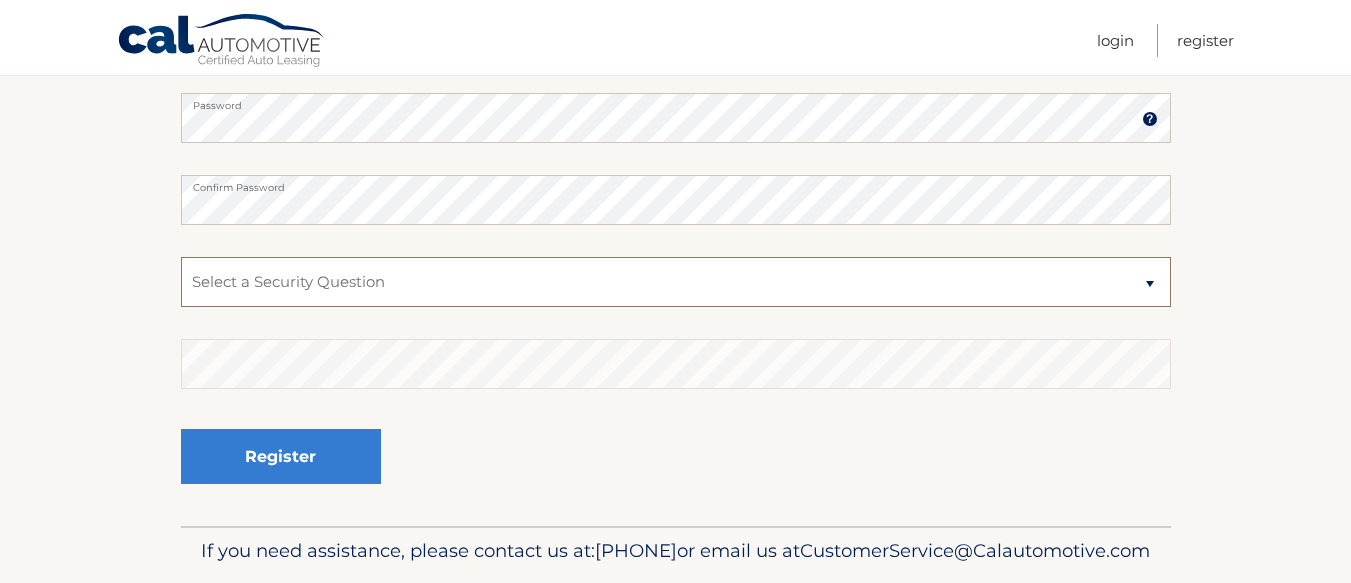 click on "Select a Security Question
What was the name of your elementary school?
What is your mother’s maiden name?
What street did you live on in the third grade?
In what city or town was your first job?
What was your childhood phone number including area code? (e.g., 000-000-0000)" at bounding box center [676, 282] 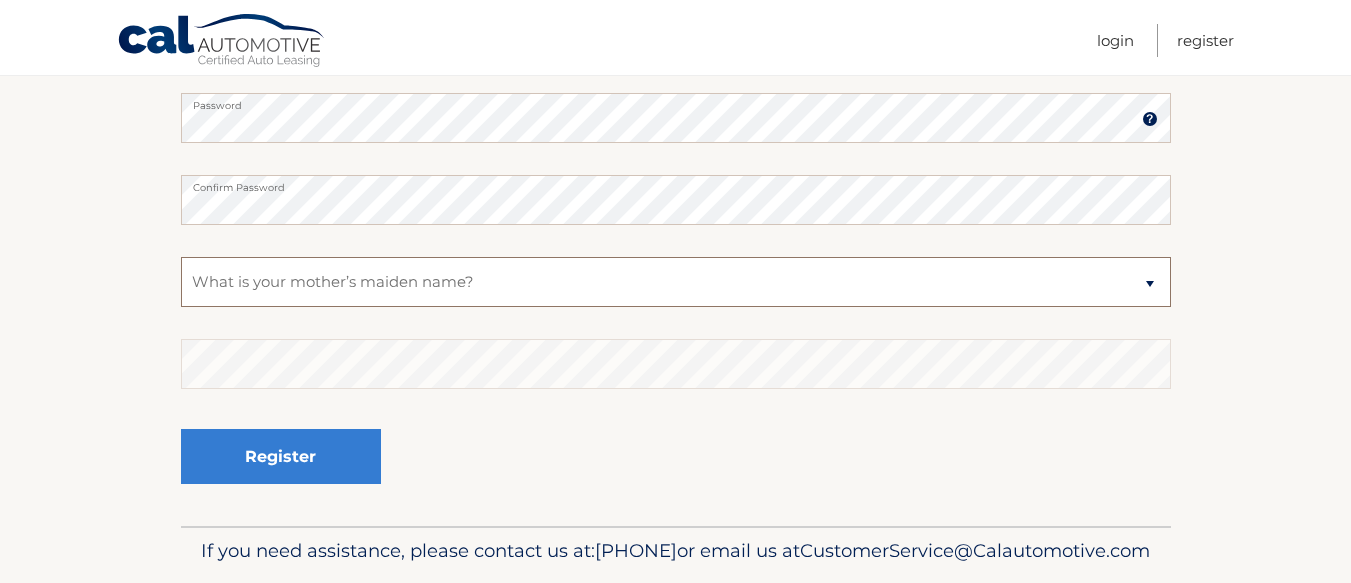 click on "Select a Security Question
What was the name of your elementary school?
What is your mother’s maiden name?
What street did you live on in the third grade?
In what city or town was your first job?
What was your childhood phone number including area code? (e.g., 000-000-0000)" at bounding box center [676, 282] 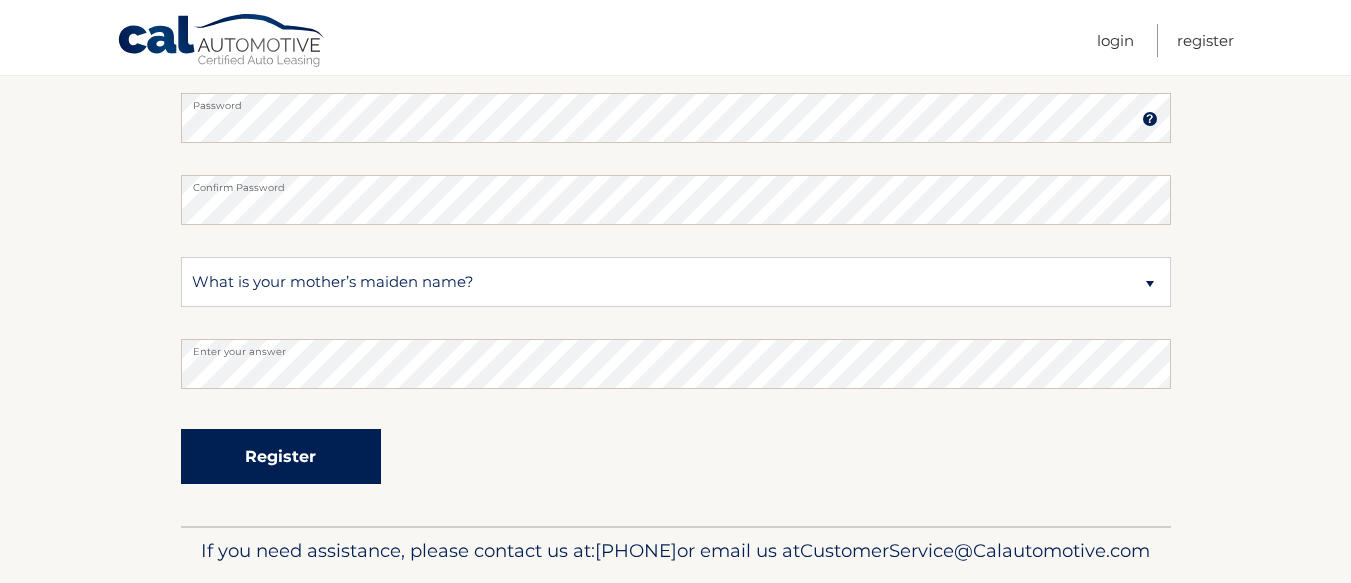 click on "Register" at bounding box center [281, 456] 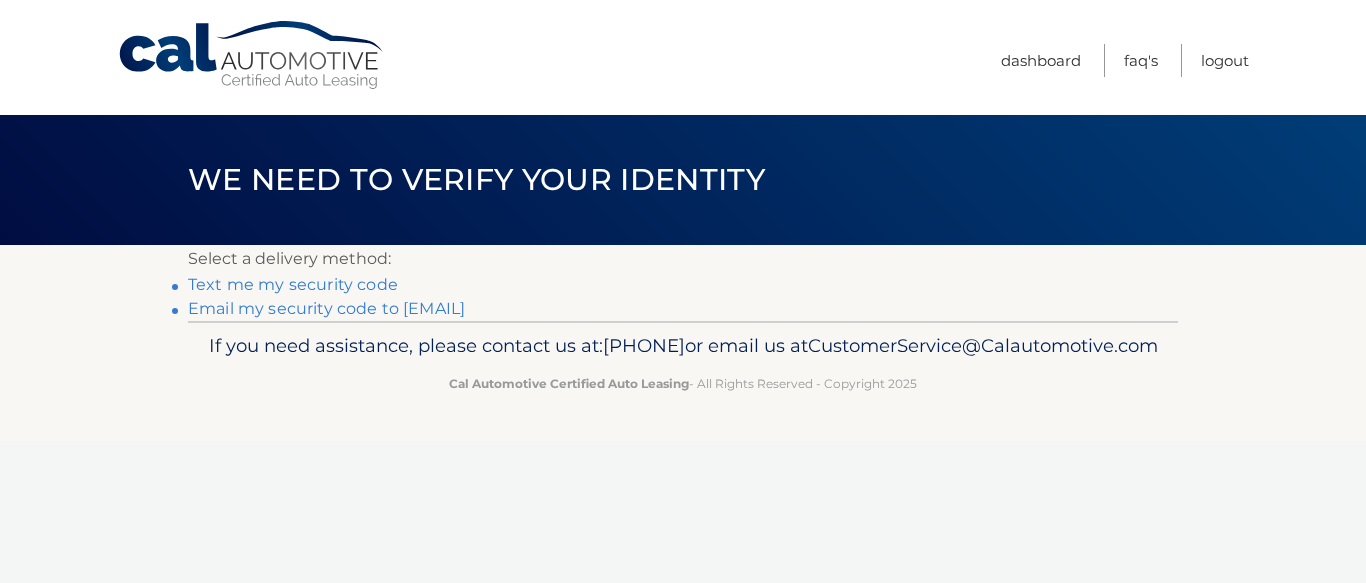 scroll, scrollTop: 0, scrollLeft: 0, axis: both 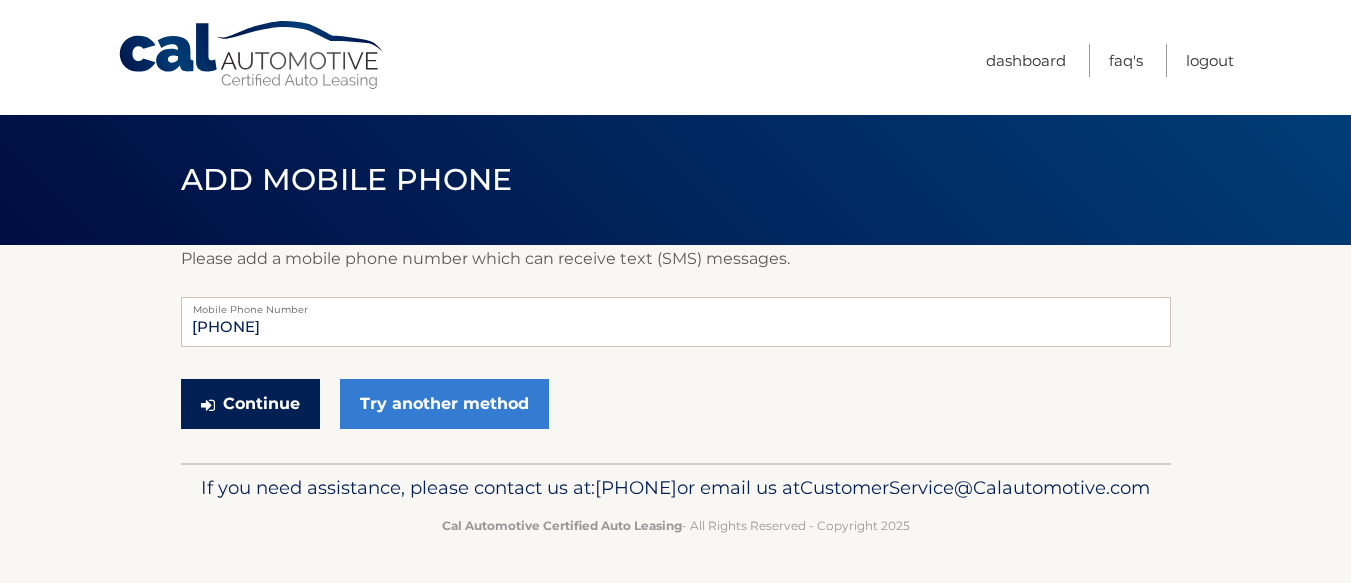 click on "Continue" at bounding box center (250, 404) 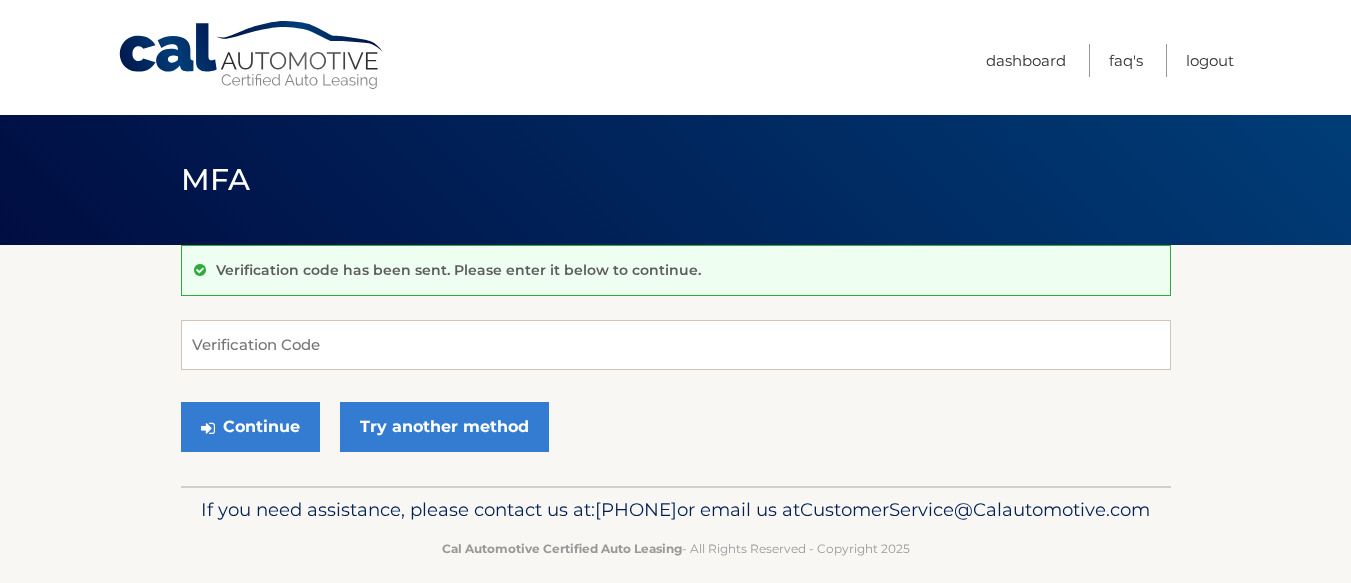 scroll, scrollTop: 0, scrollLeft: 0, axis: both 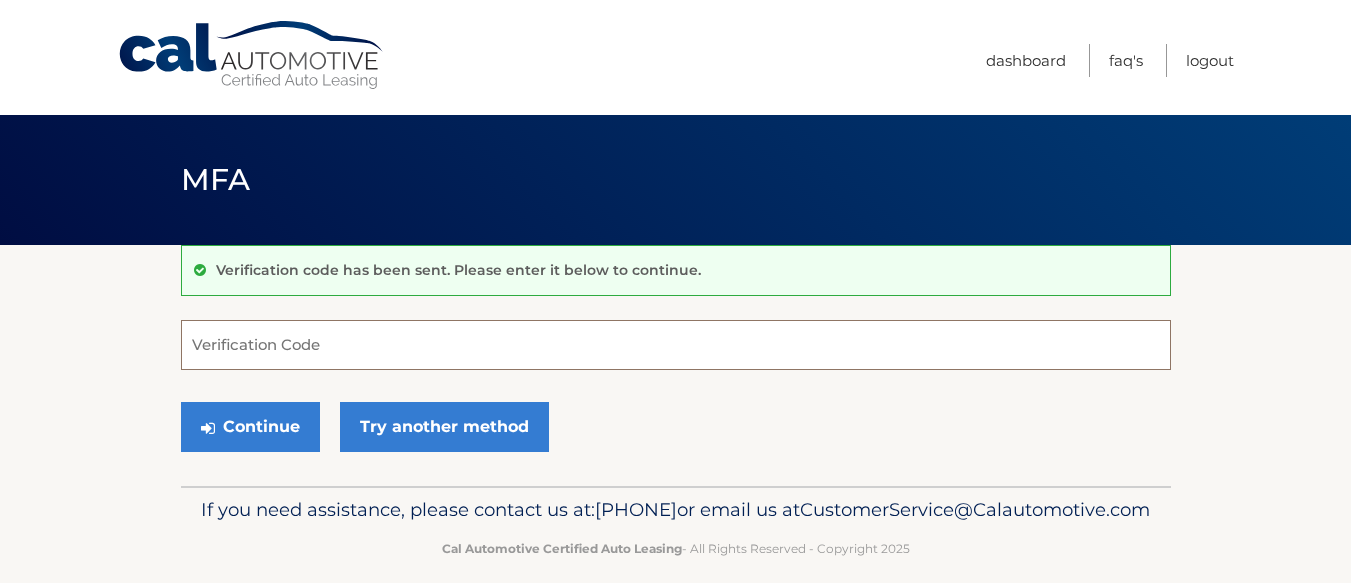 click on "Verification Code" at bounding box center (676, 345) 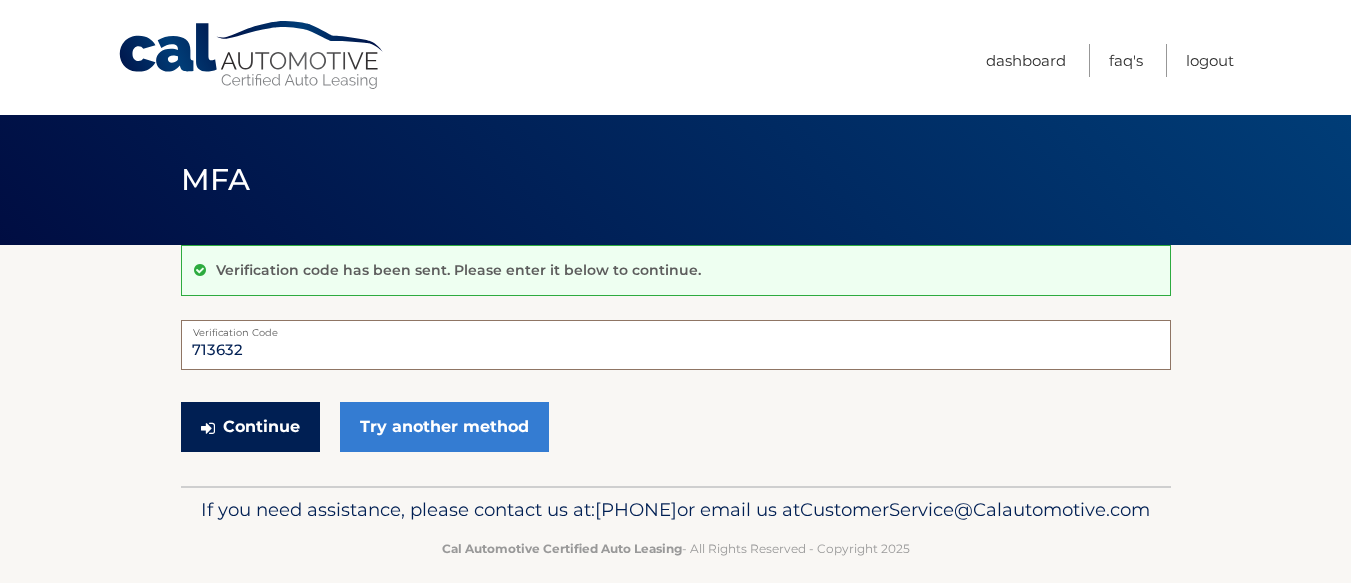type on "713632" 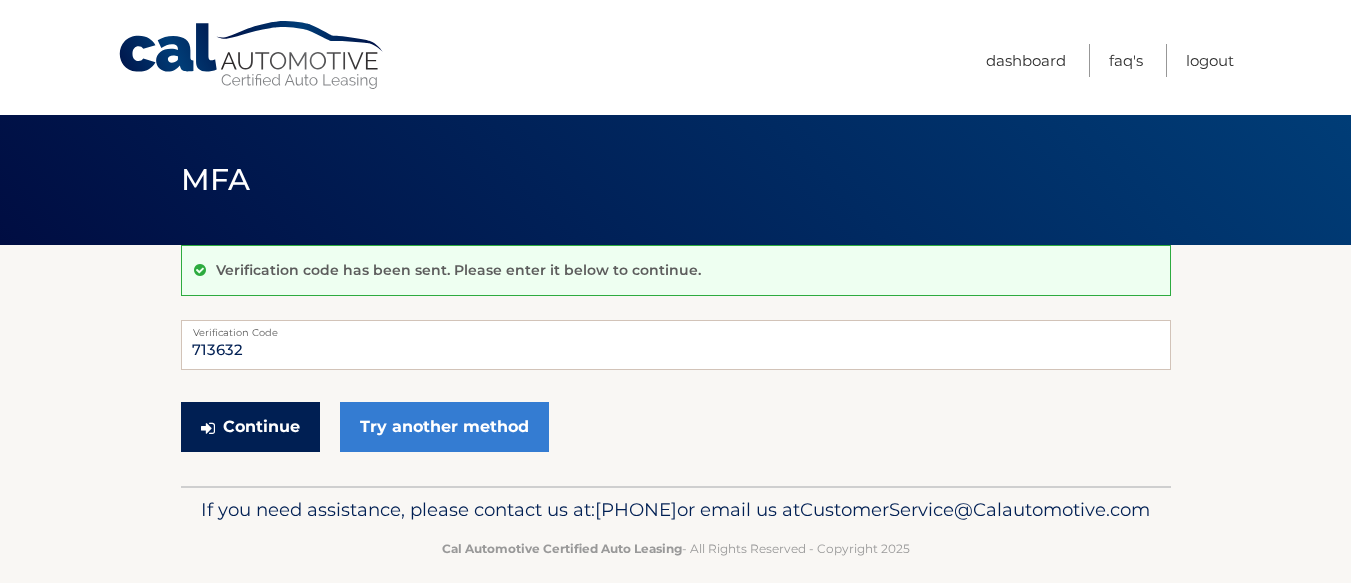 click on "Continue" at bounding box center [250, 427] 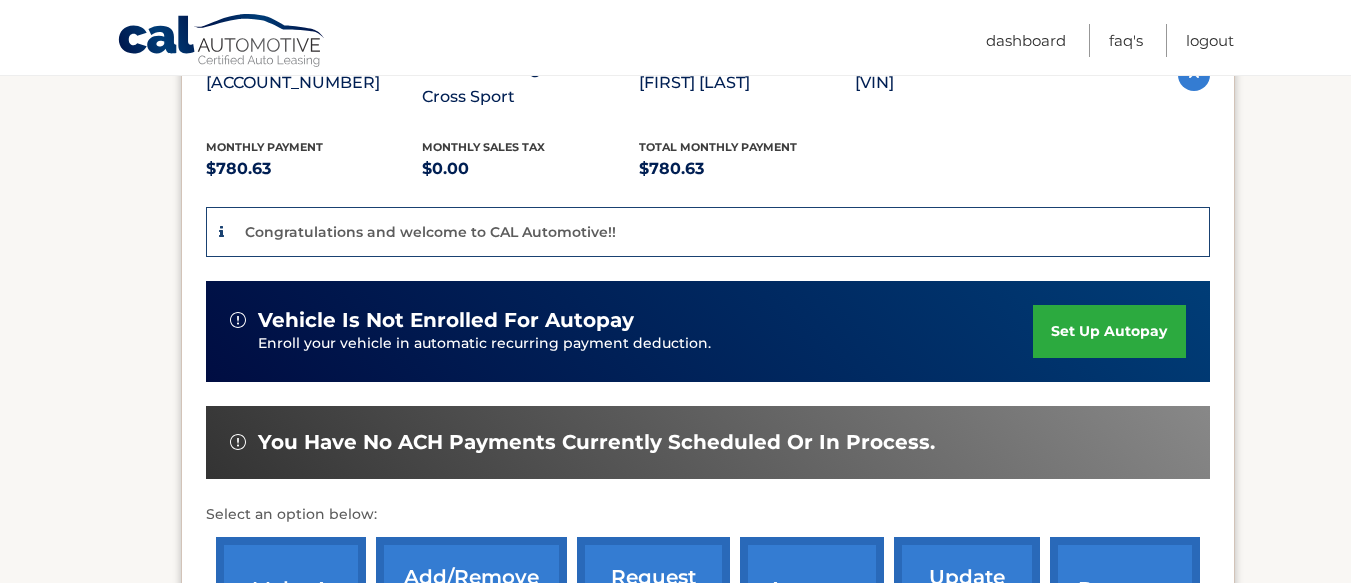 scroll, scrollTop: 300, scrollLeft: 0, axis: vertical 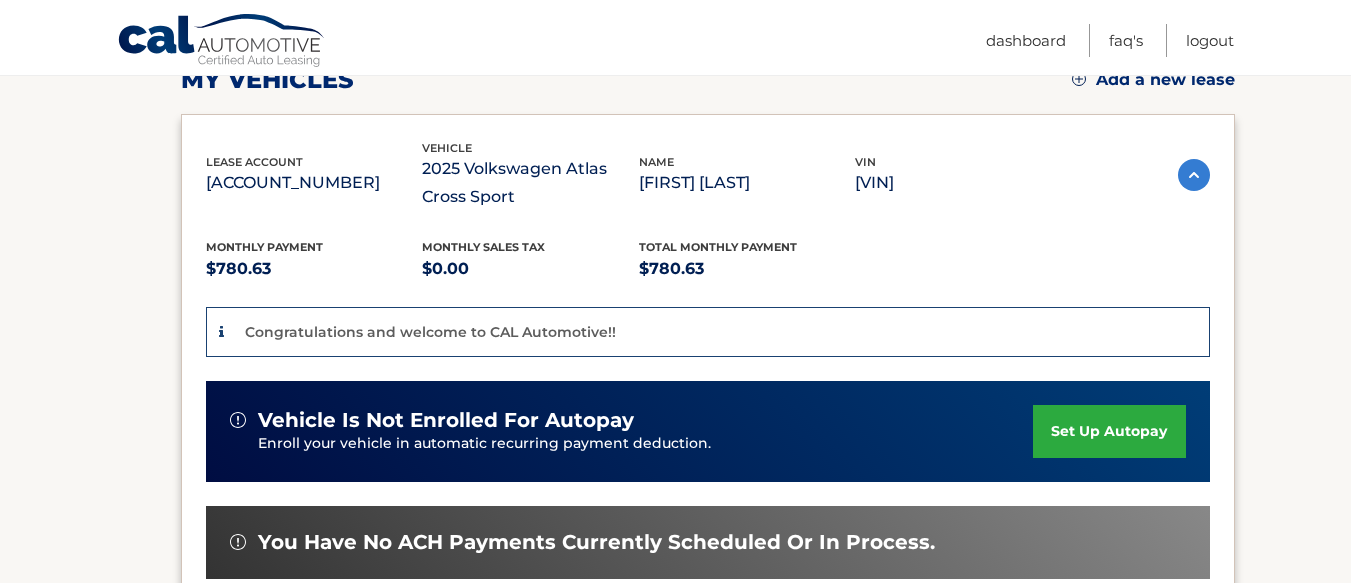click on "set up autopay" at bounding box center (1109, 431) 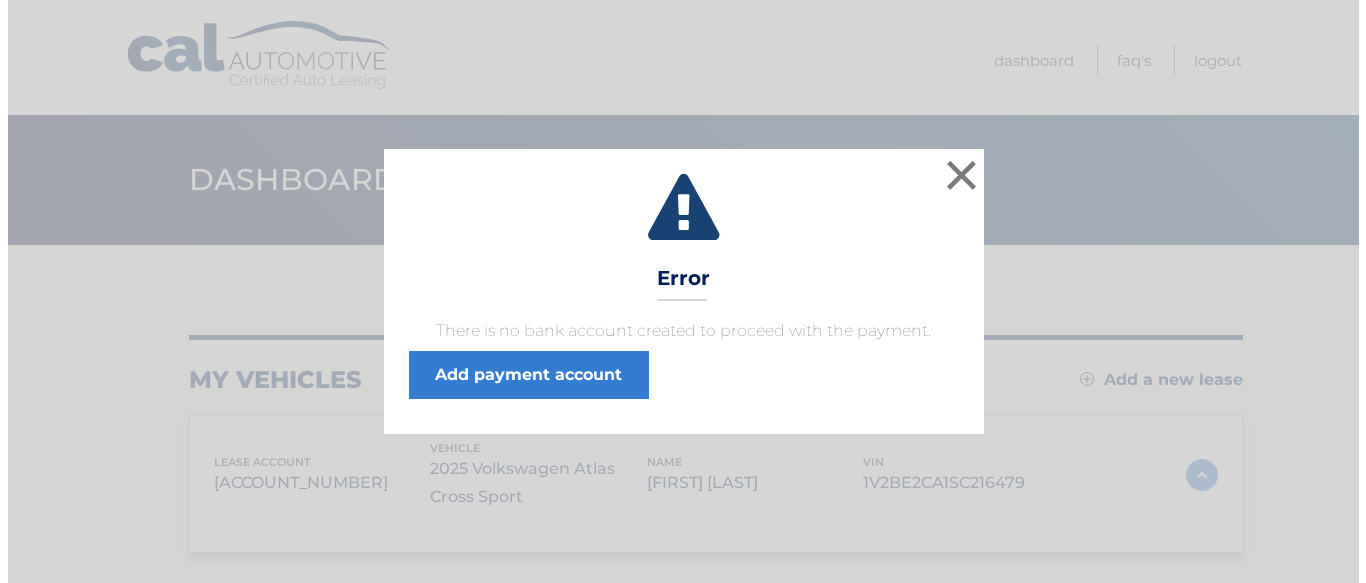 scroll, scrollTop: 0, scrollLeft: 0, axis: both 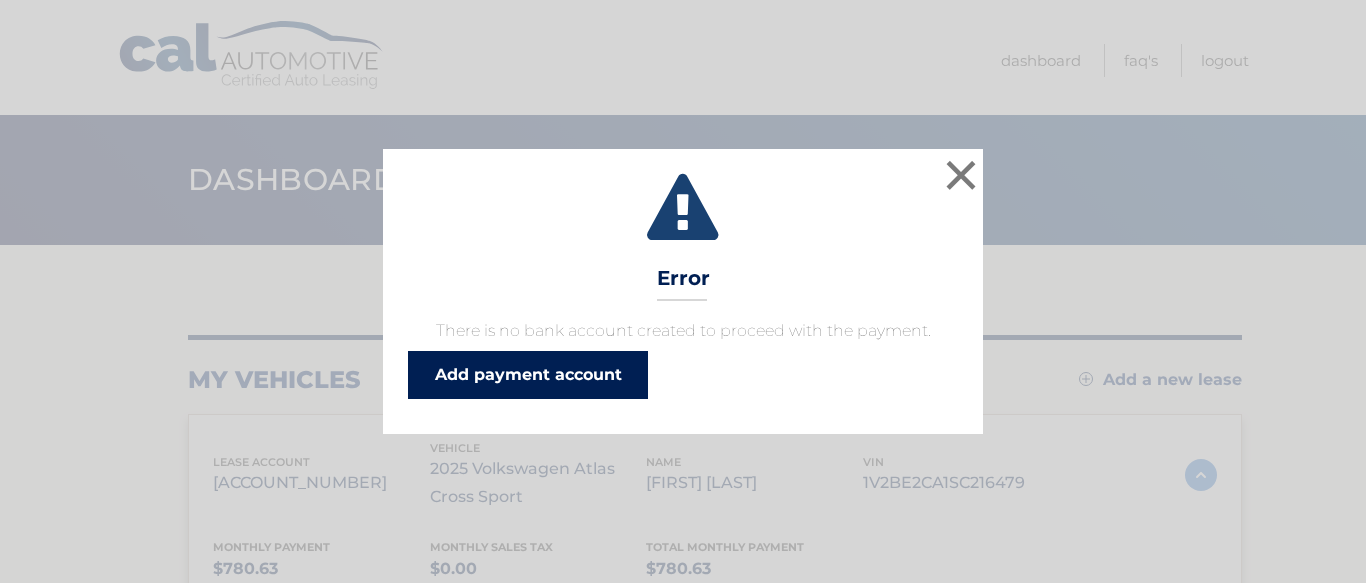 click on "Add payment account" at bounding box center [528, 375] 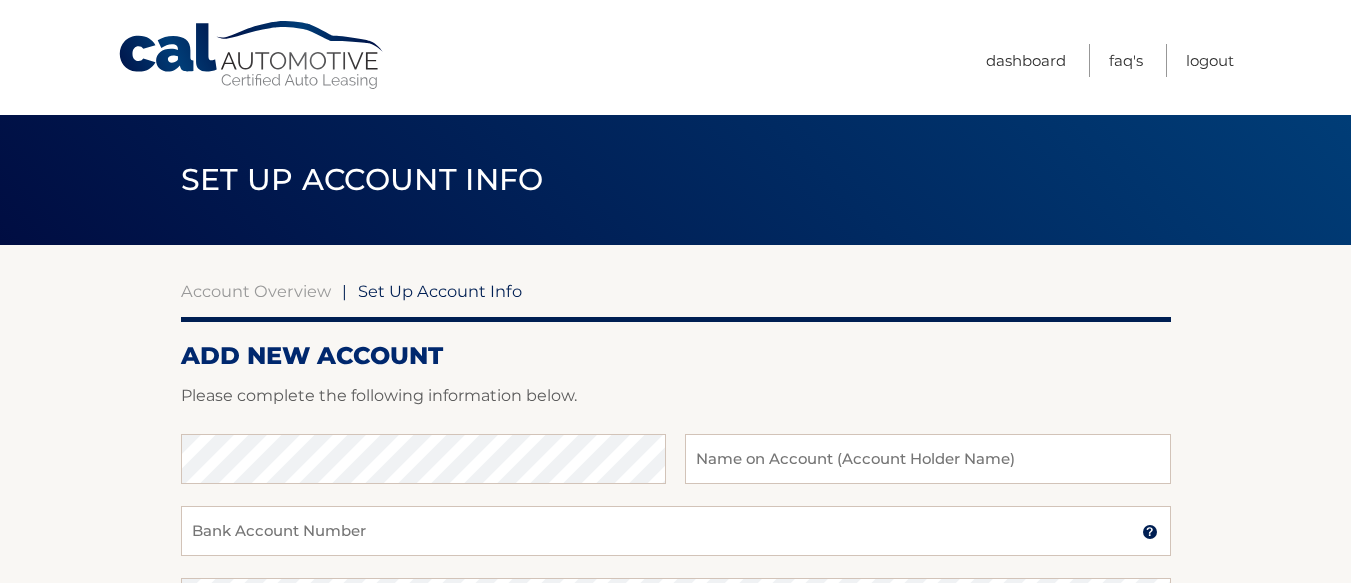 scroll, scrollTop: 100, scrollLeft: 0, axis: vertical 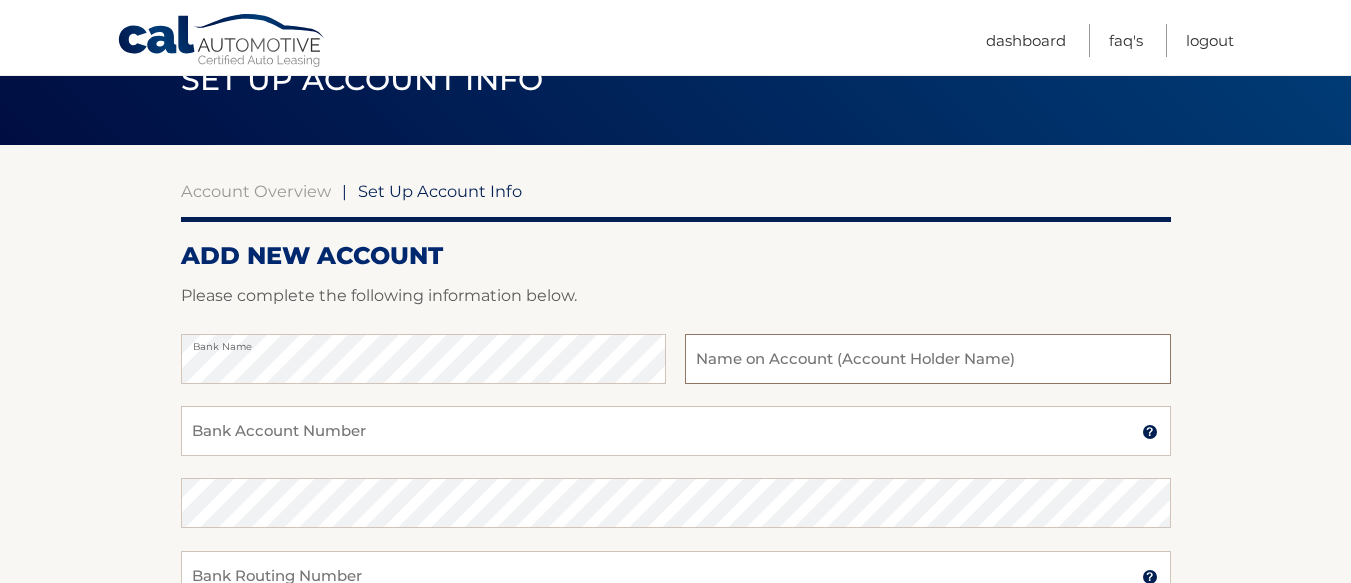 click at bounding box center [927, 359] 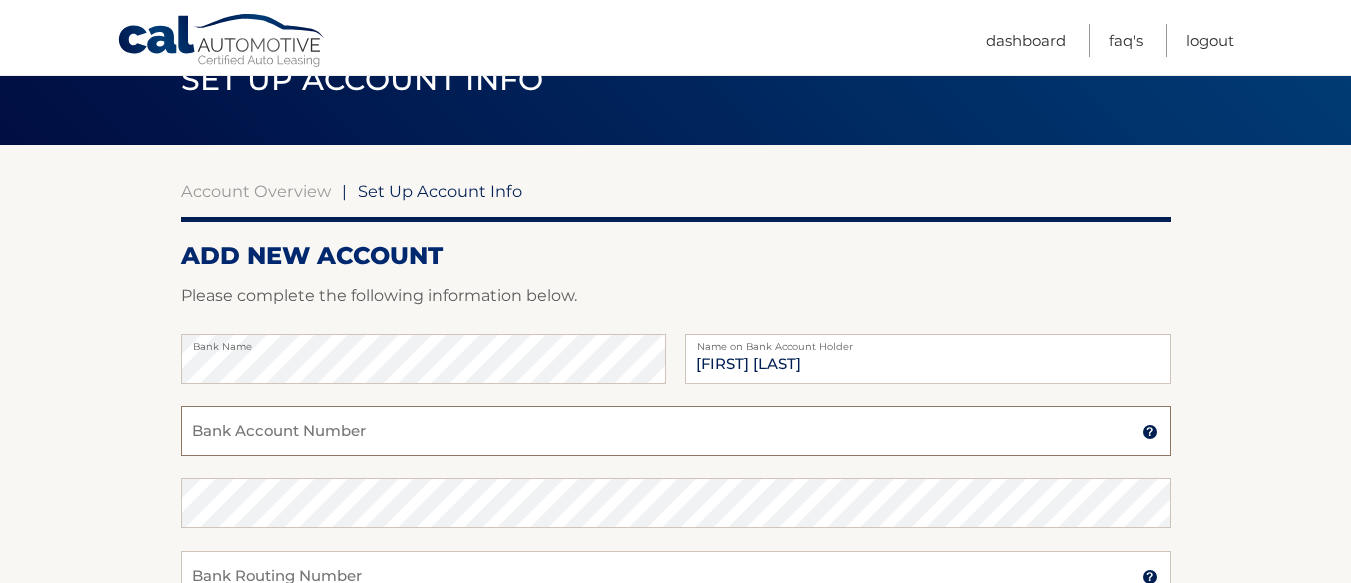 click on "Bank Account Number" at bounding box center (676, 431) 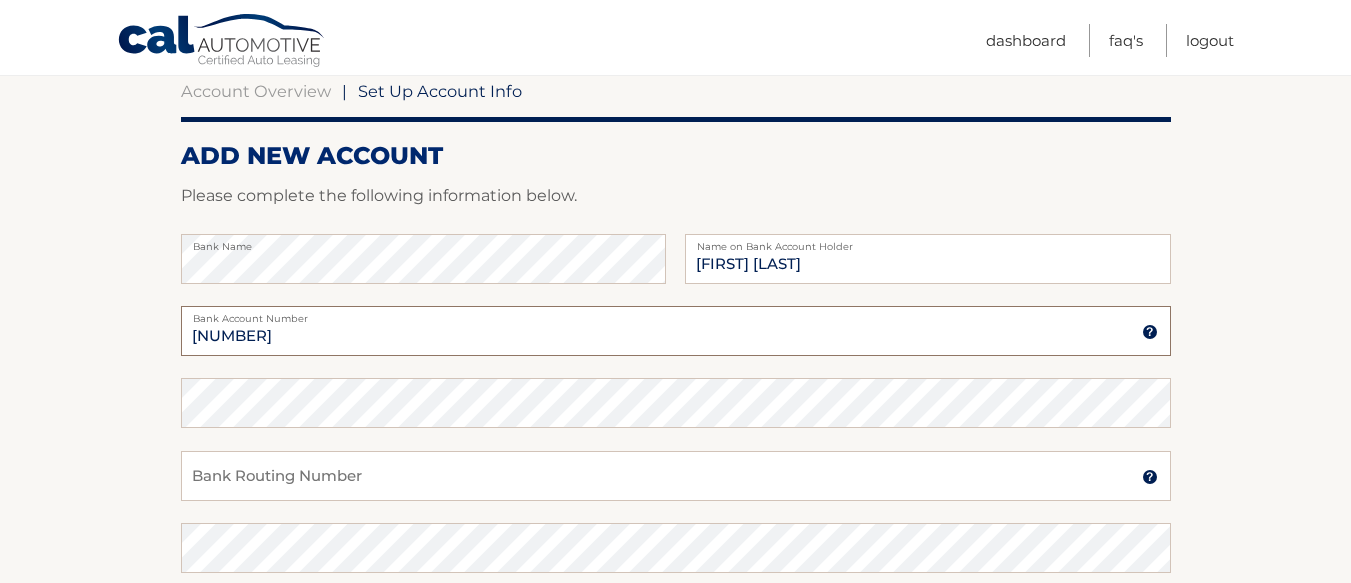 type on "[NUMBER]" 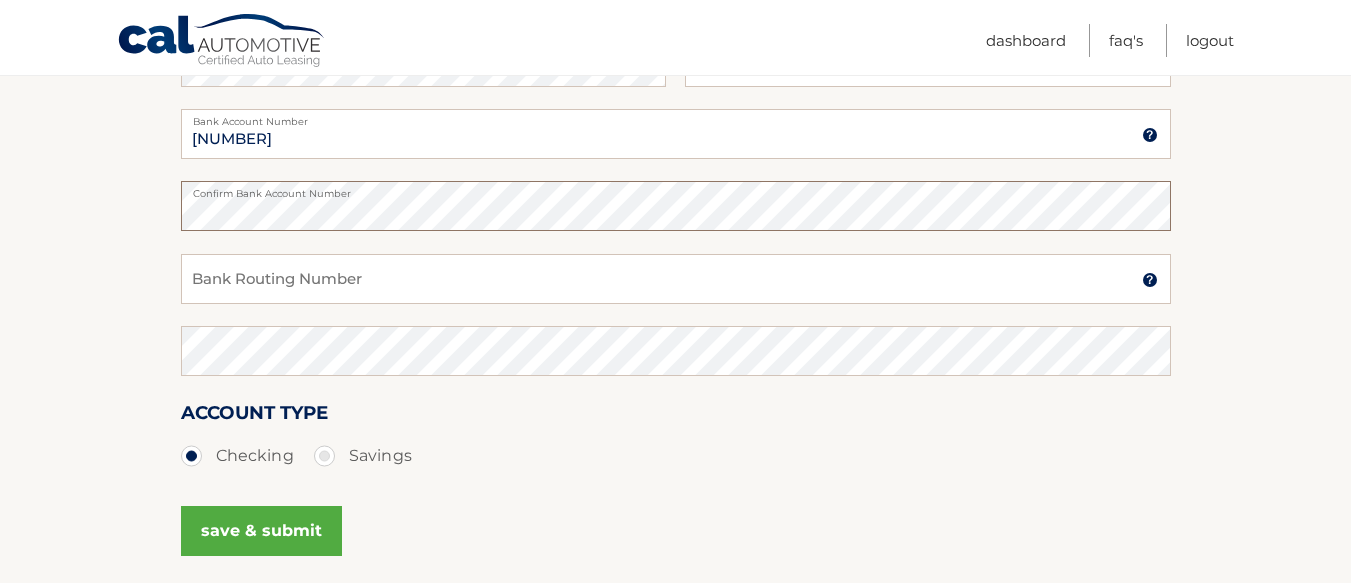 scroll, scrollTop: 400, scrollLeft: 0, axis: vertical 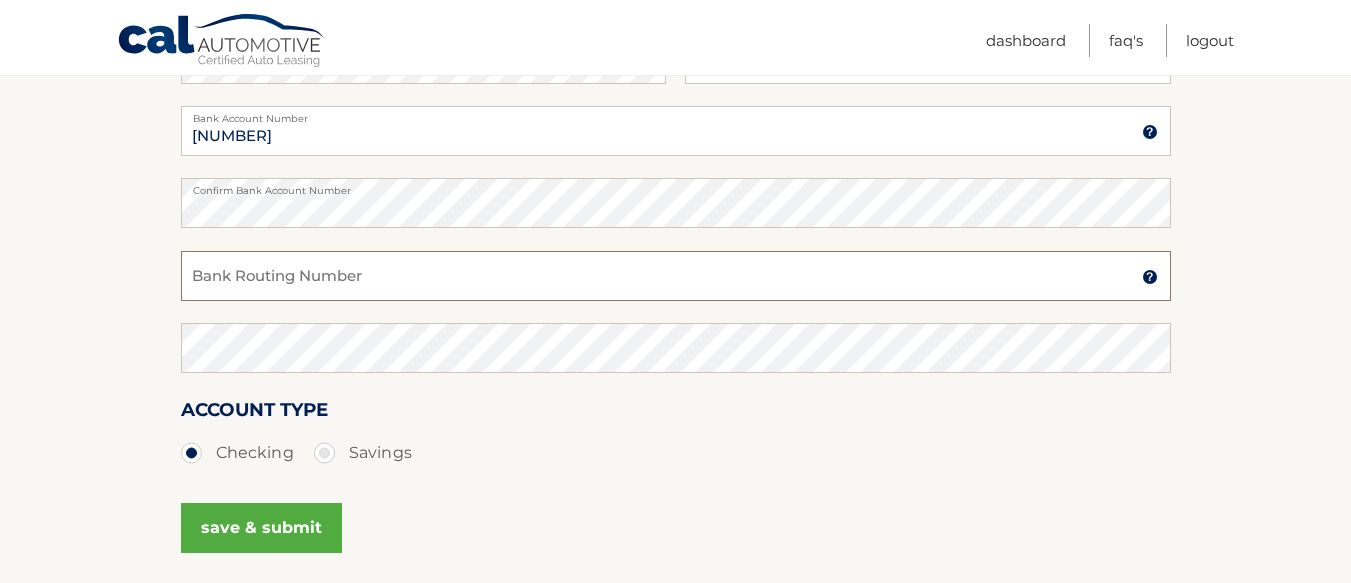 click on "Bank Routing Number" at bounding box center (676, 276) 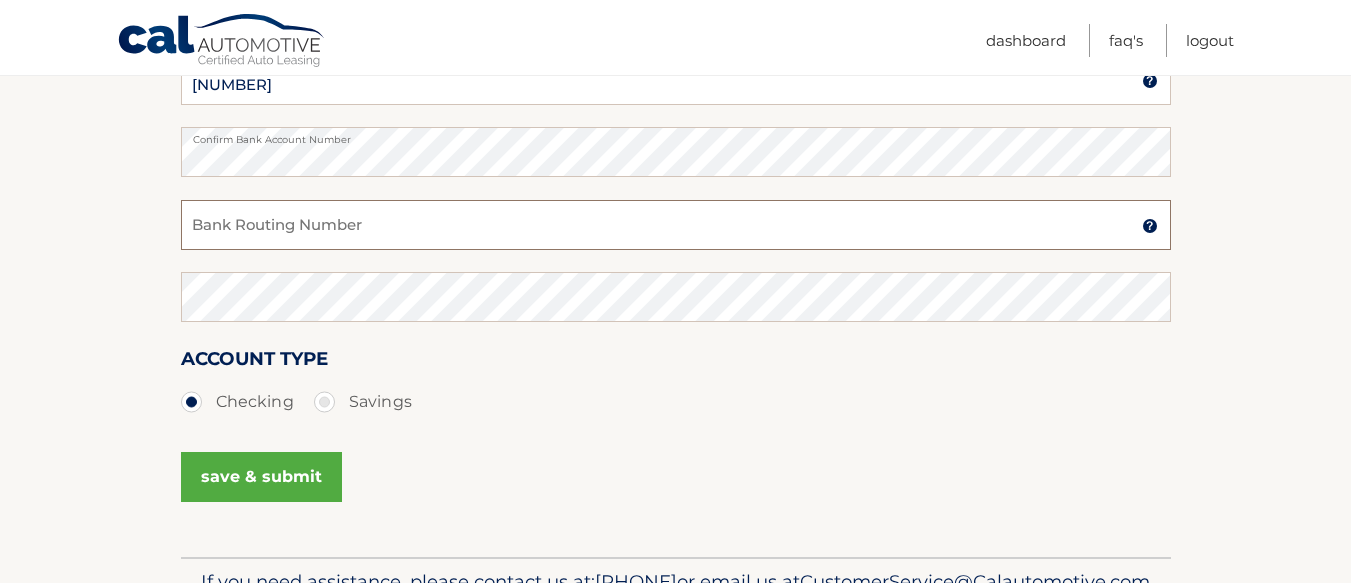 scroll, scrollTop: 577, scrollLeft: 0, axis: vertical 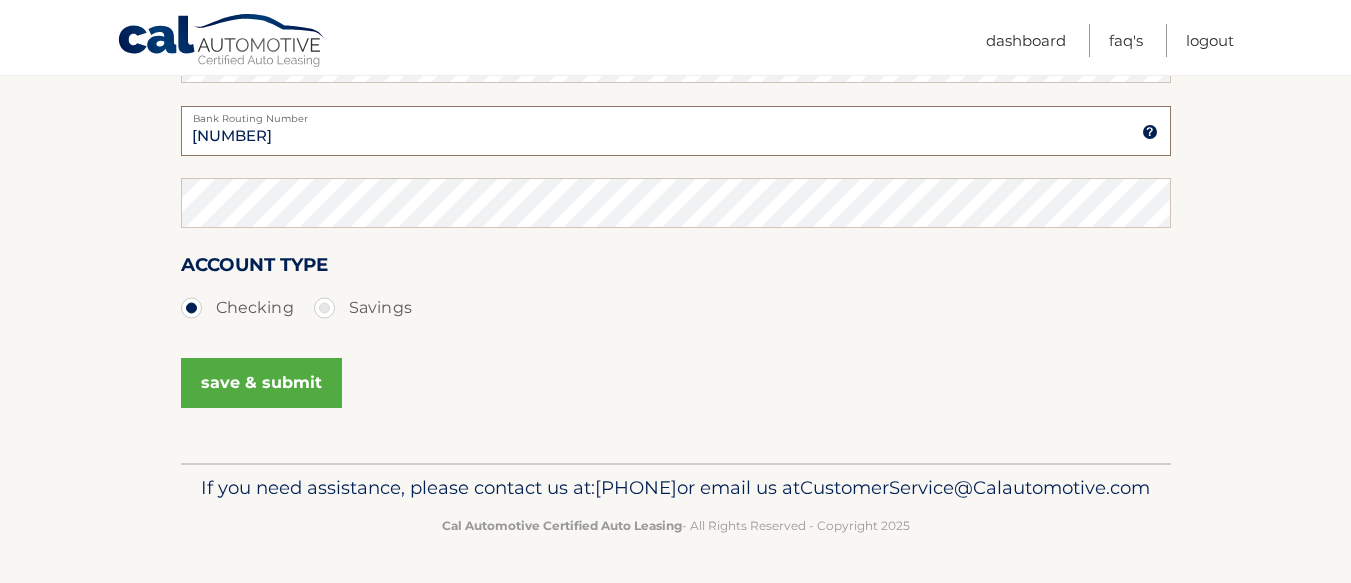 type on "026013673" 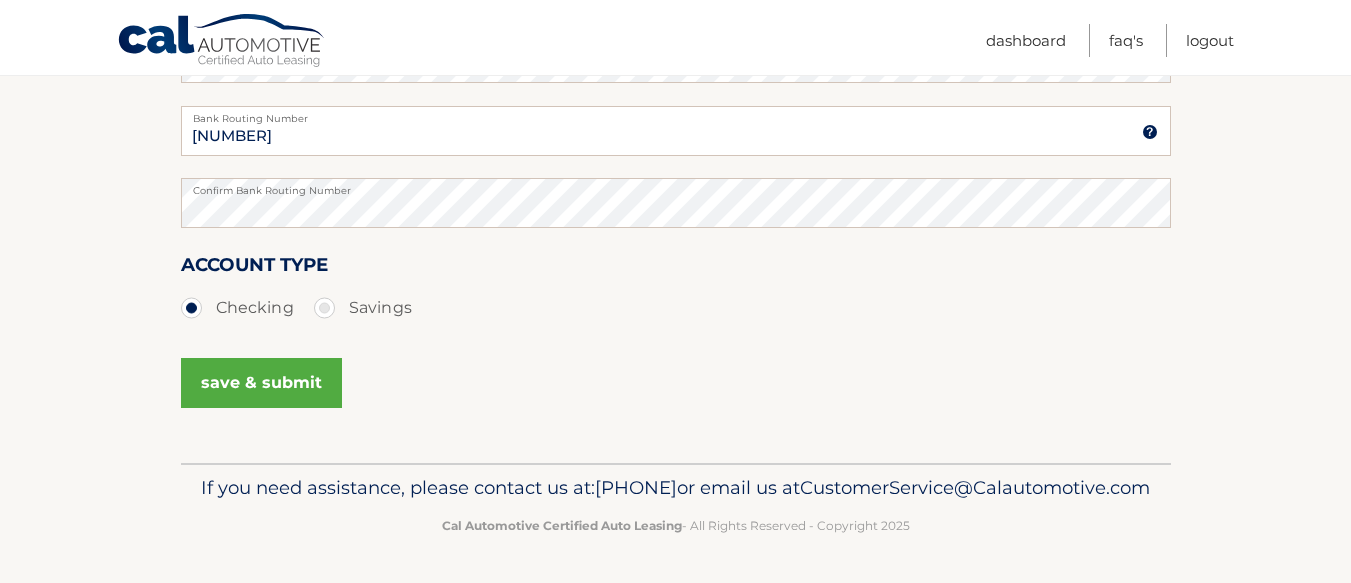 click on "save & submit" at bounding box center (261, 383) 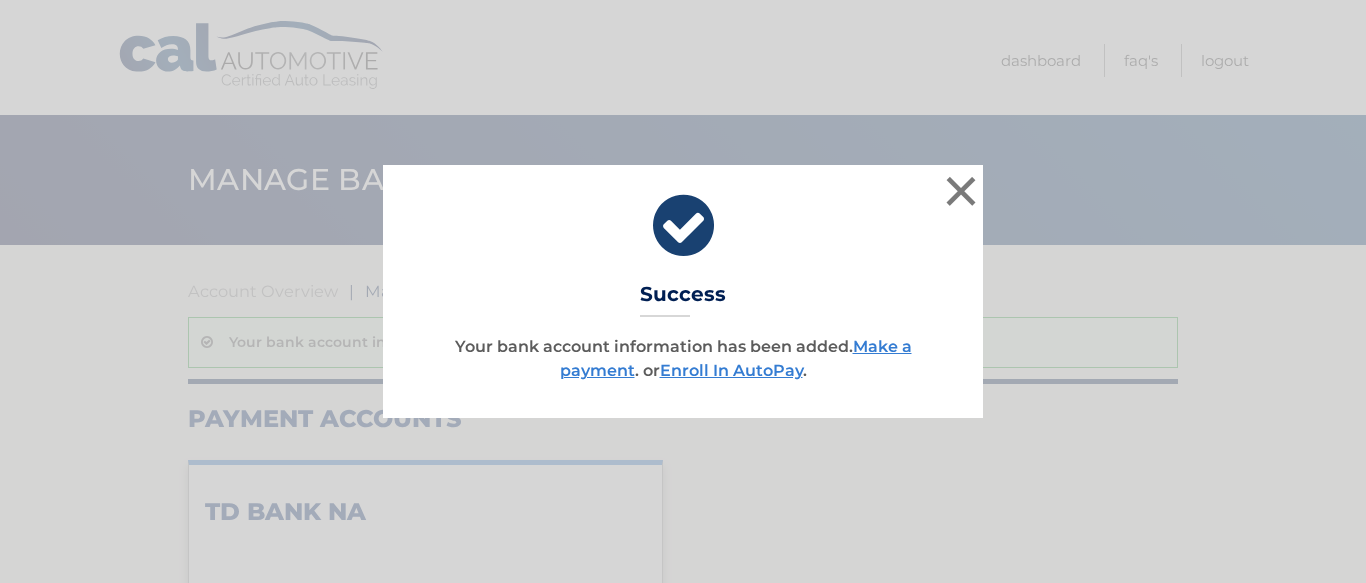 scroll, scrollTop: 0, scrollLeft: 0, axis: both 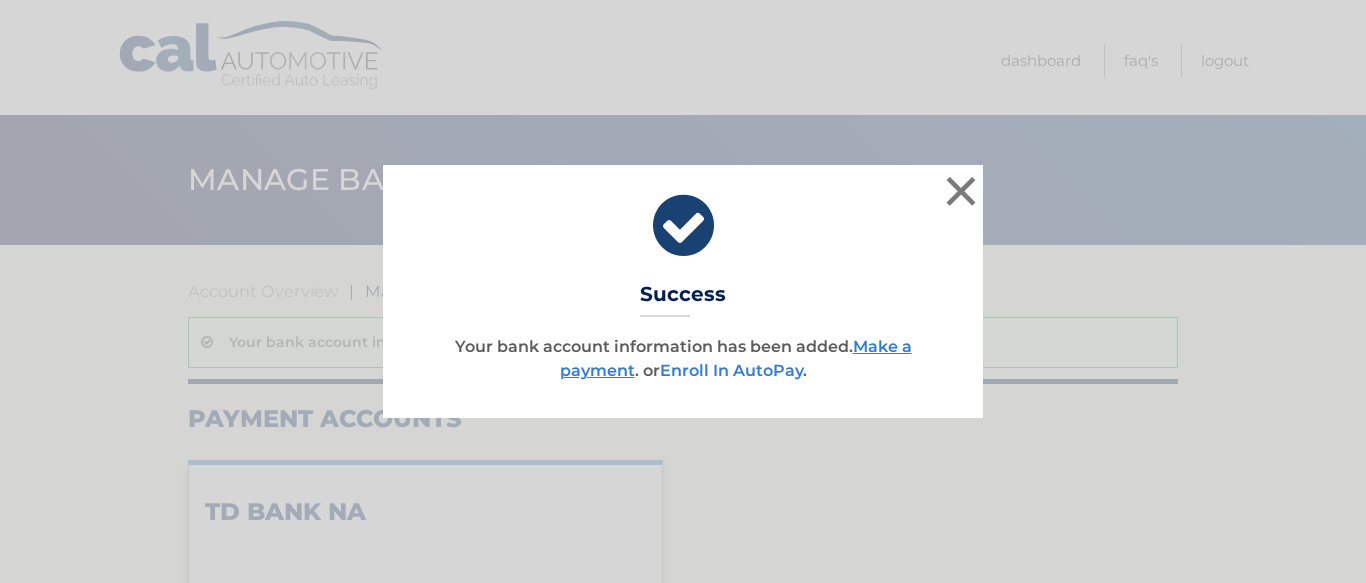 click on "Enroll In AutoPay" at bounding box center [731, 370] 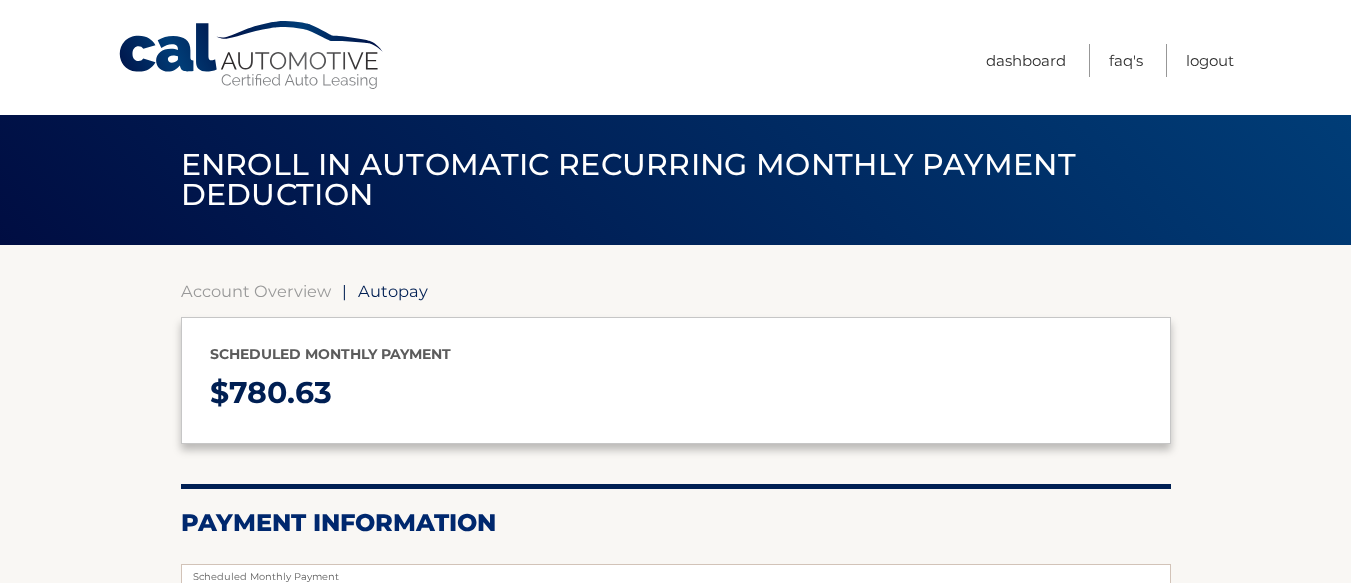 select on "OTRiNmM1YTktYTgwZC00ZDYwLWEyMjktNzg1YTU0YWIwN2Fi" 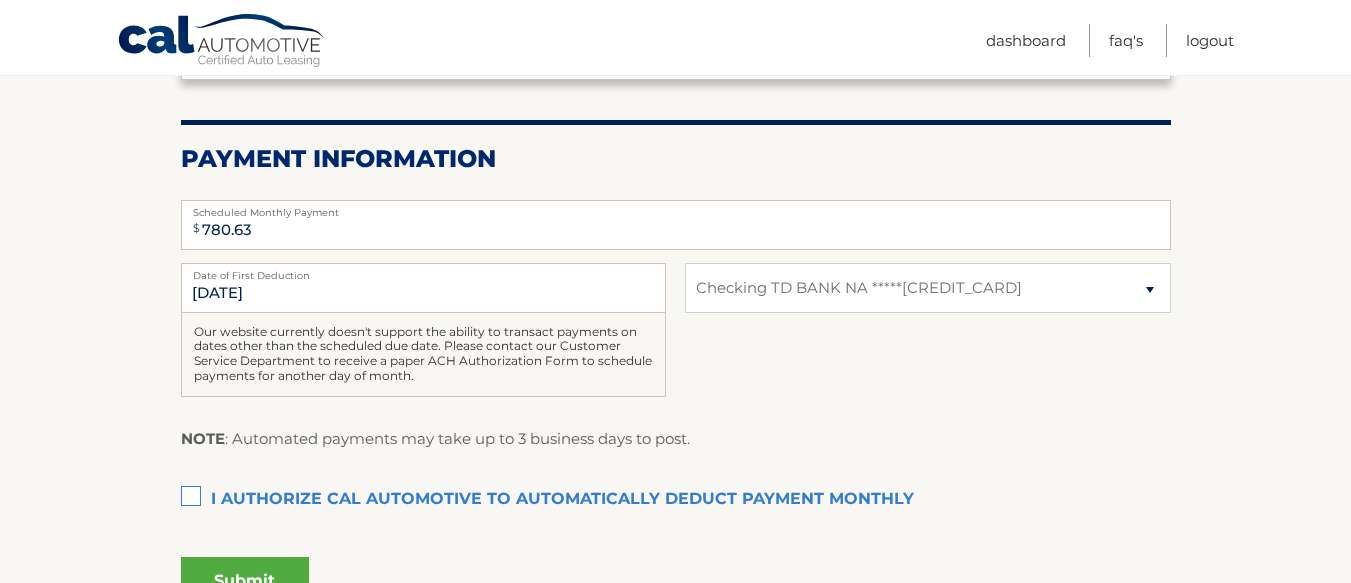 scroll, scrollTop: 400, scrollLeft: 0, axis: vertical 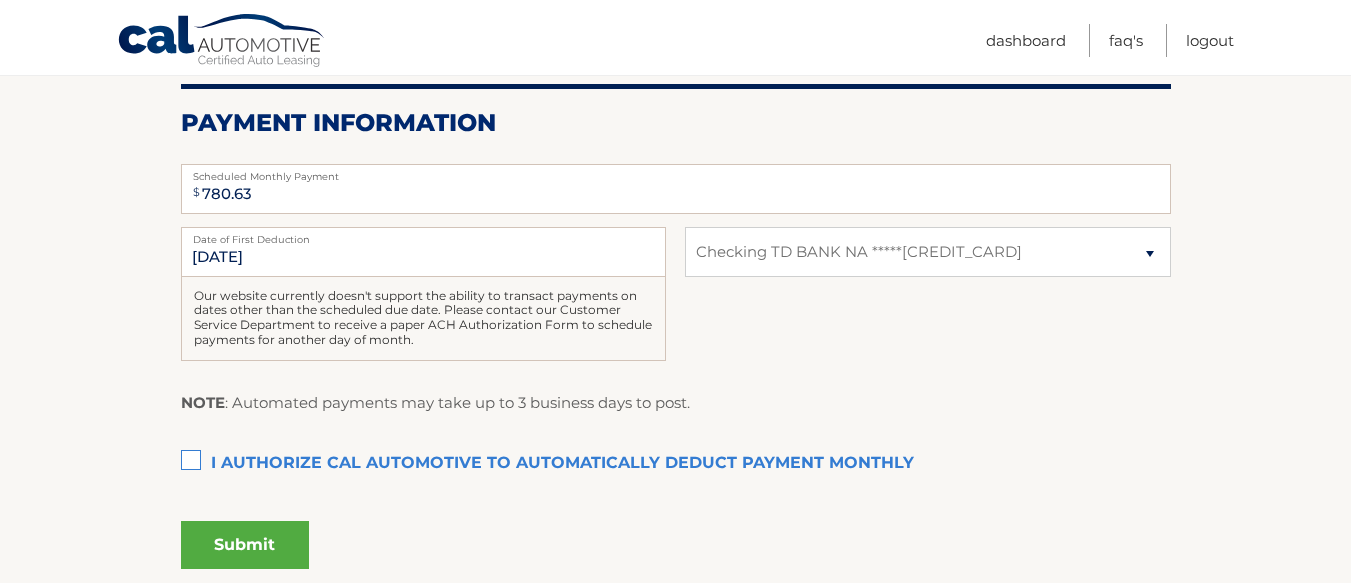 click on "I authorize cal automotive to automatically deduct payment monthly
This checkbox must be checked" at bounding box center (676, 464) 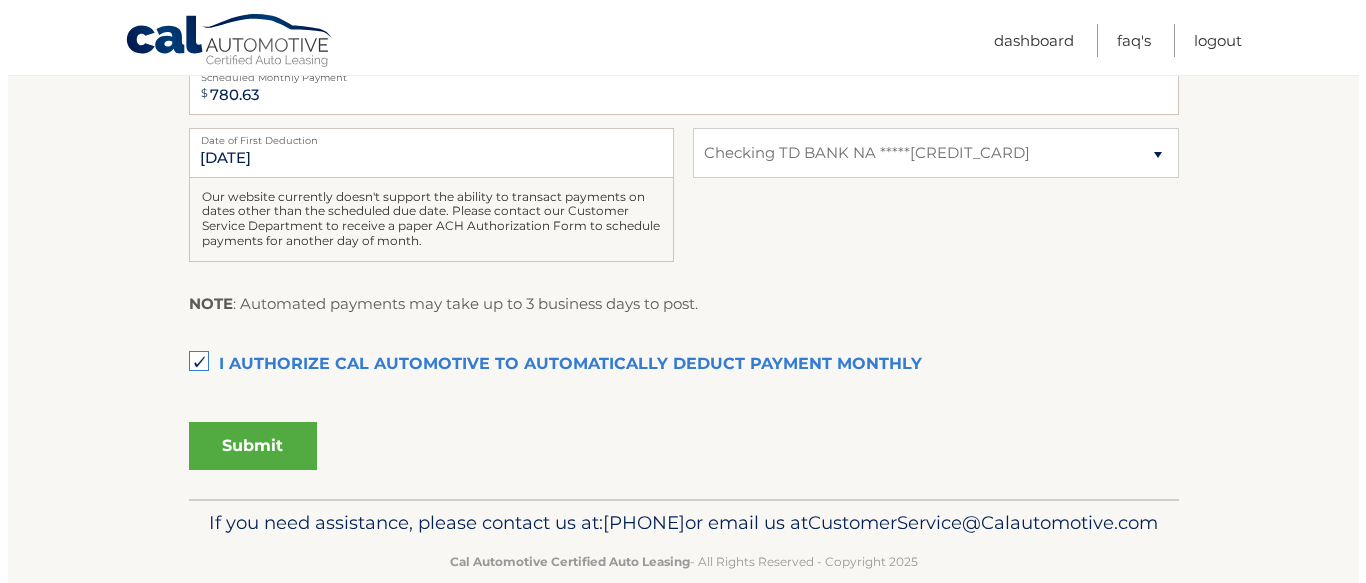 scroll, scrollTop: 500, scrollLeft: 0, axis: vertical 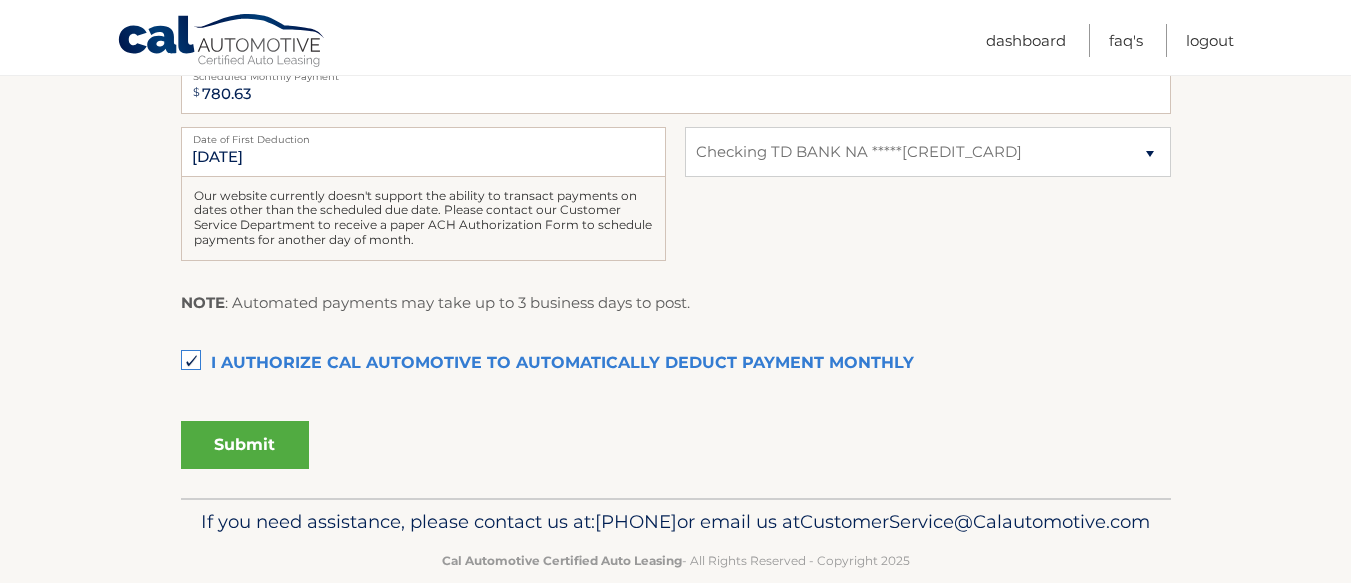 click on "Submit" at bounding box center (245, 445) 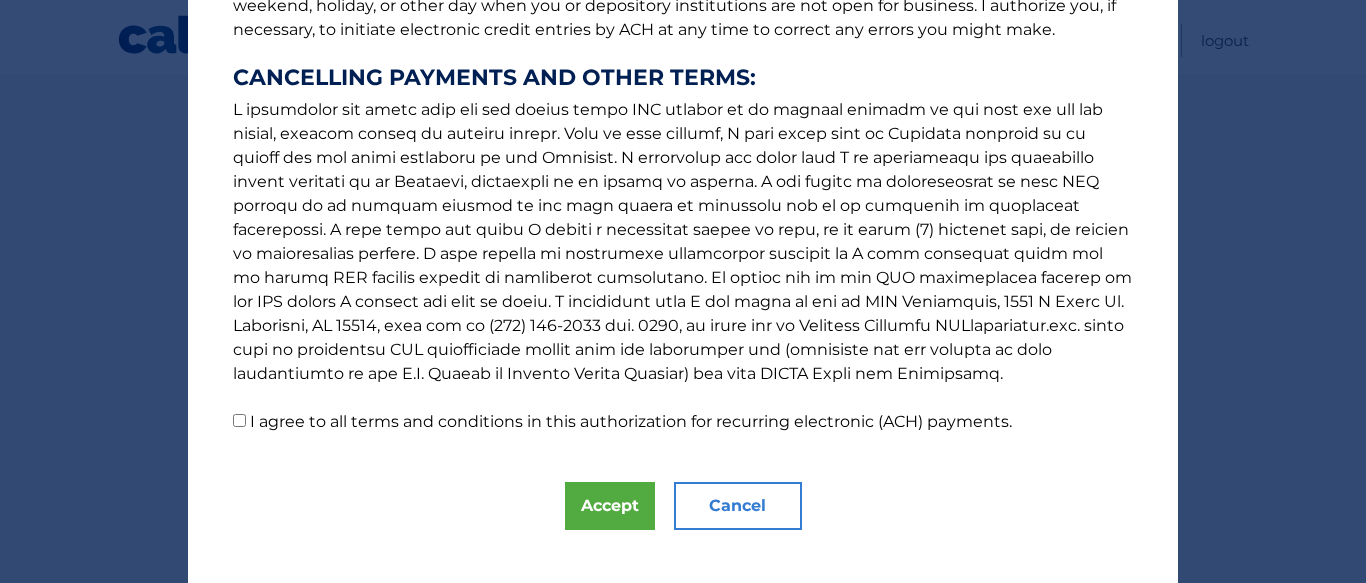 scroll, scrollTop: 386, scrollLeft: 0, axis: vertical 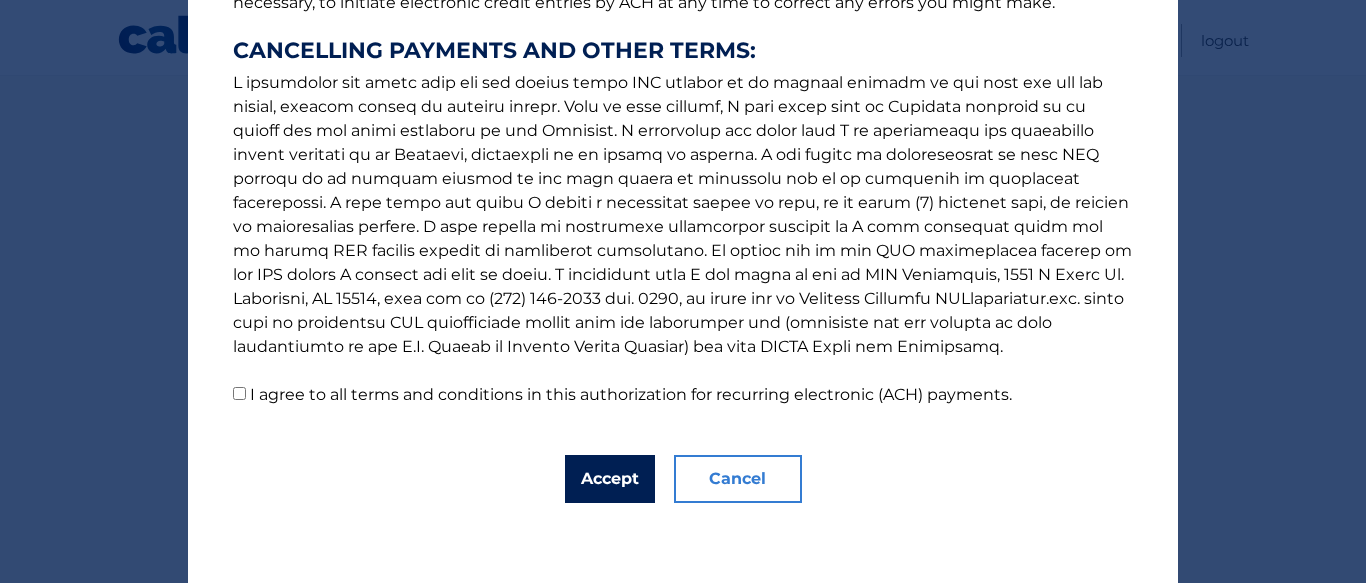 click on "Accept" at bounding box center (610, 479) 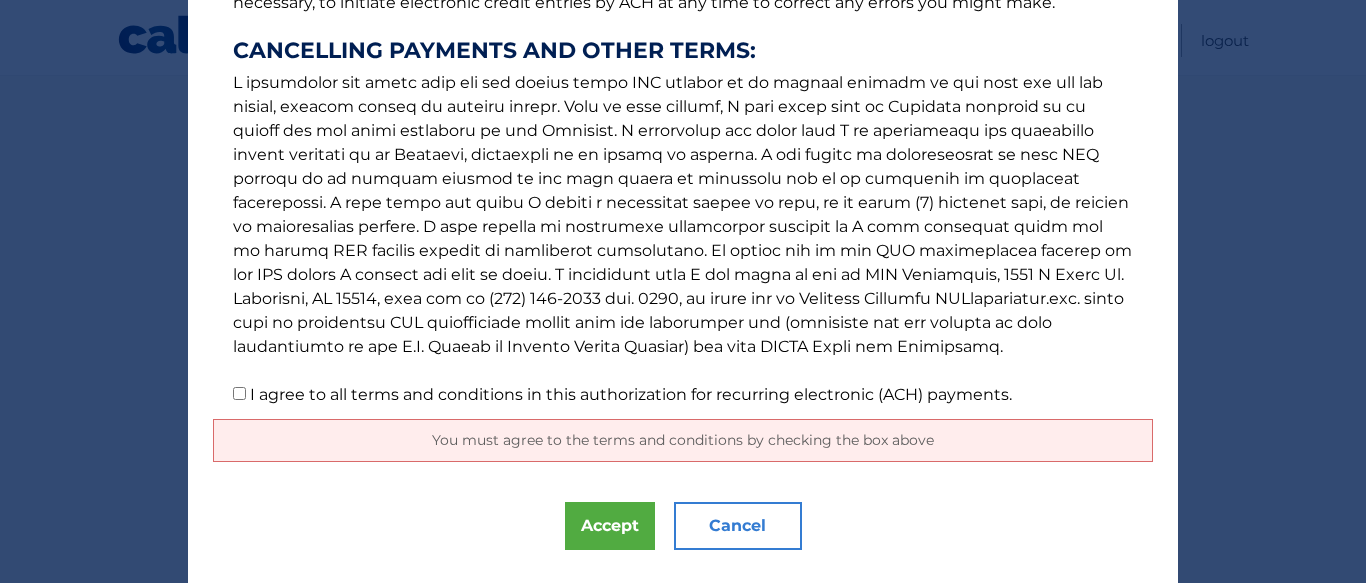 click on "I agree to all terms and conditions in this authorization for recurring electronic (ACH) payments." at bounding box center [239, 393] 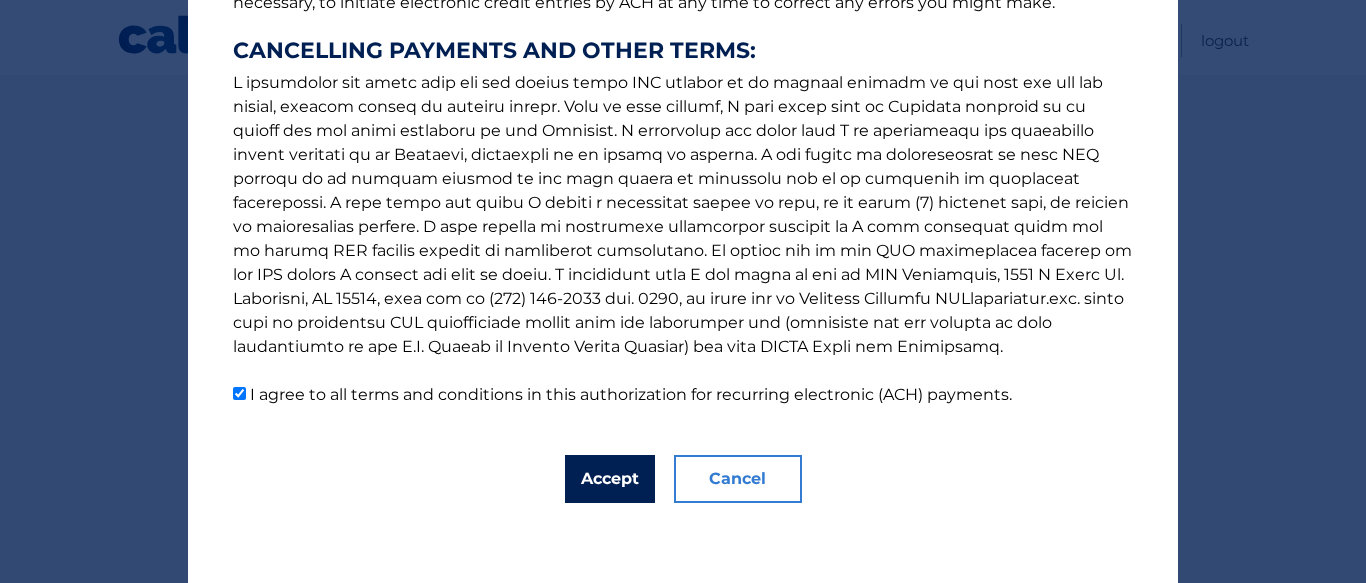 click on "Accept" at bounding box center (610, 479) 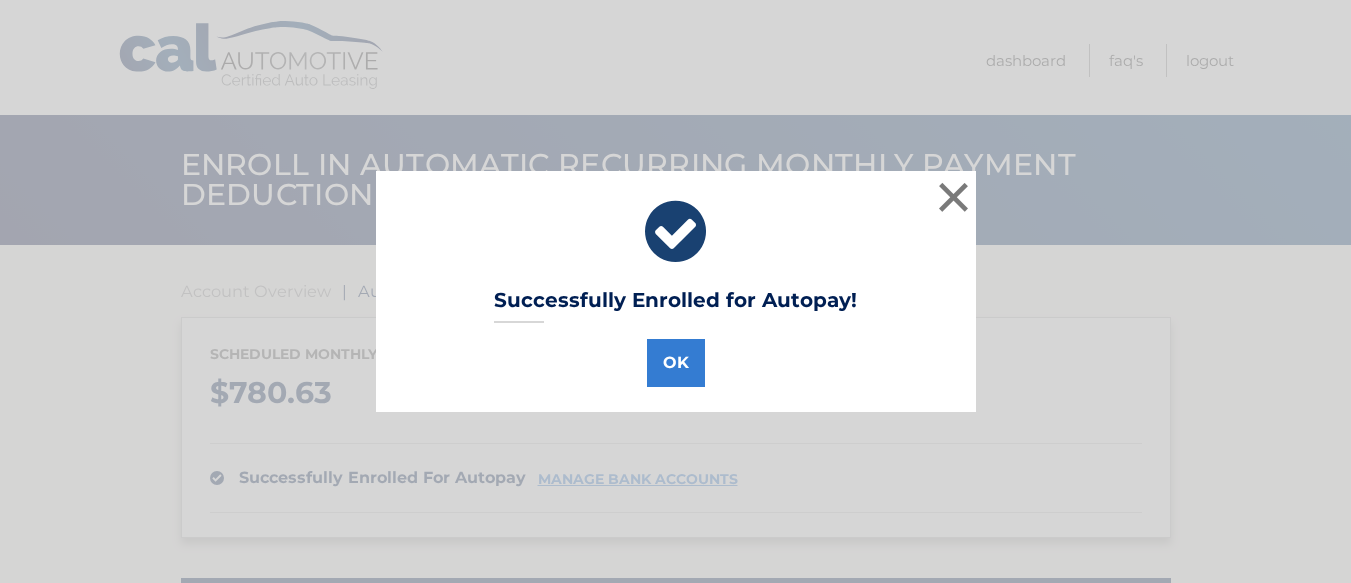 scroll, scrollTop: 0, scrollLeft: 0, axis: both 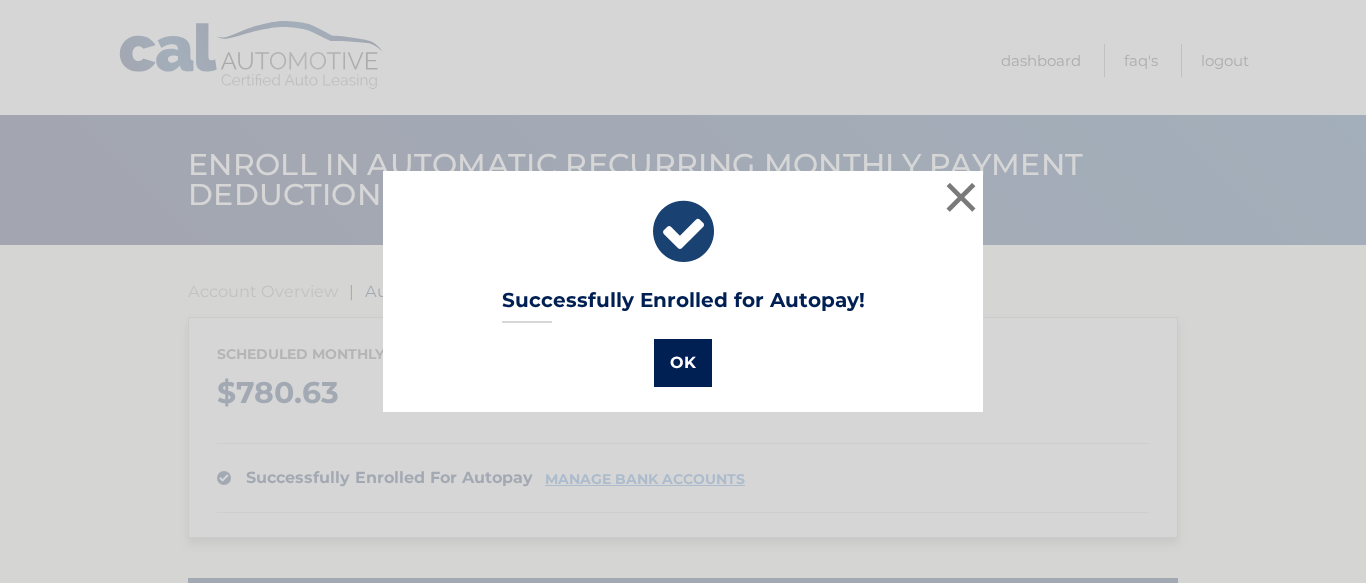 click on "OK" at bounding box center (683, 363) 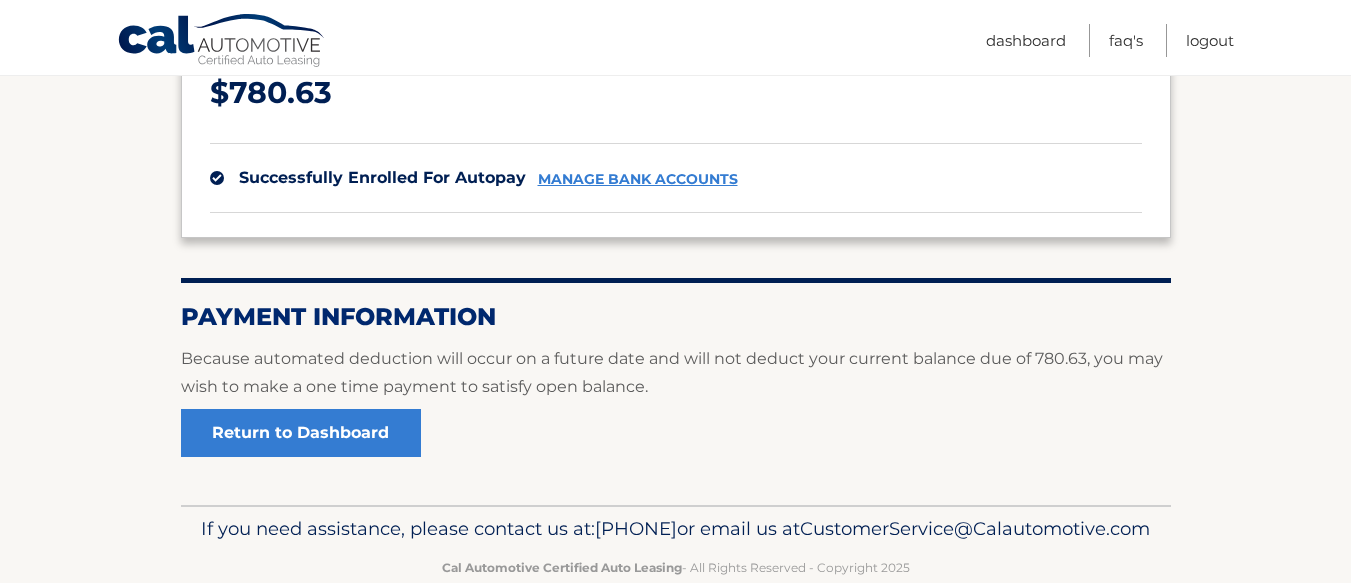 scroll, scrollTop: 373, scrollLeft: 0, axis: vertical 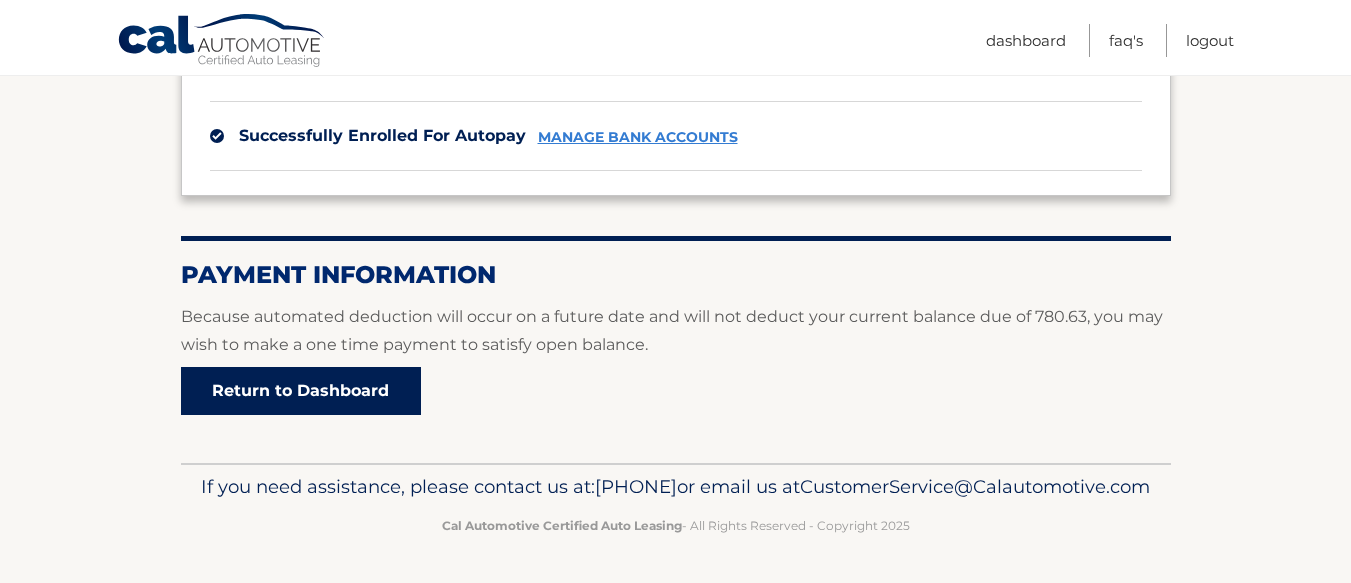 click on "Return to Dashboard" at bounding box center [301, 391] 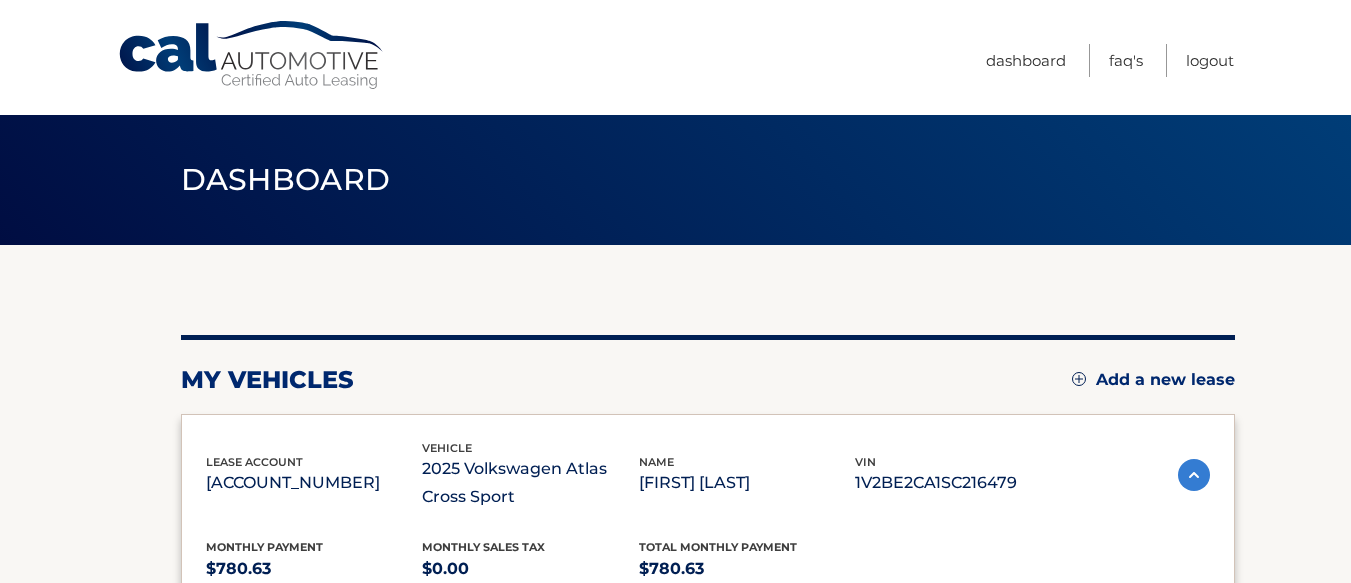 scroll, scrollTop: 100, scrollLeft: 0, axis: vertical 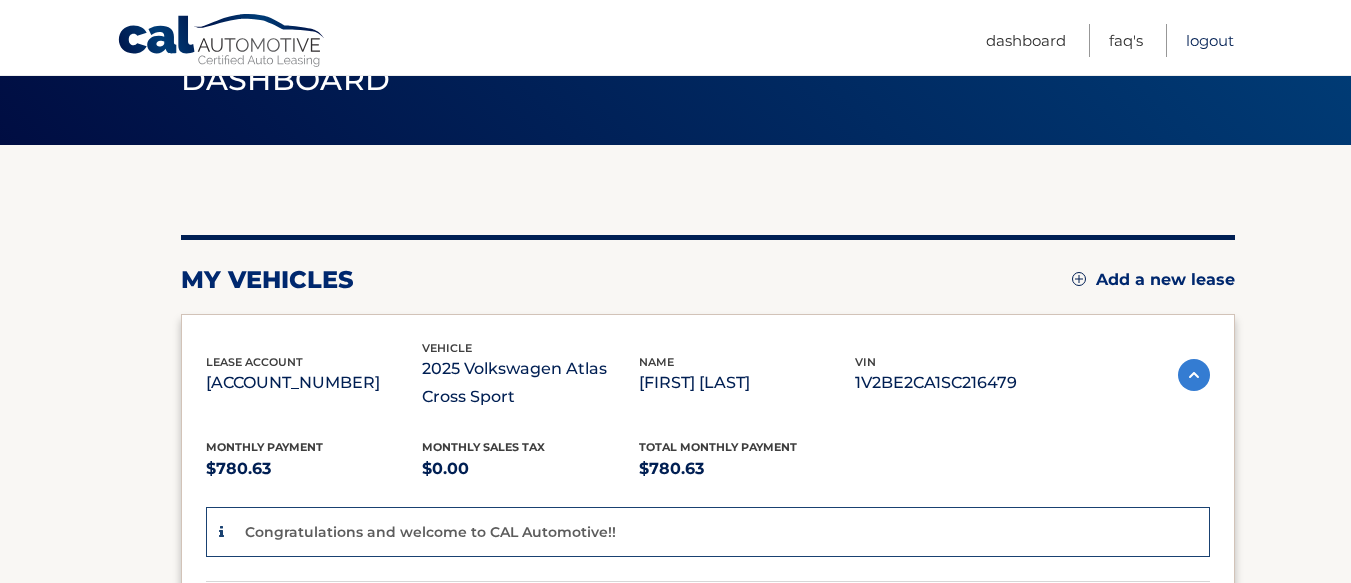 click on "Logout" at bounding box center (1210, 40) 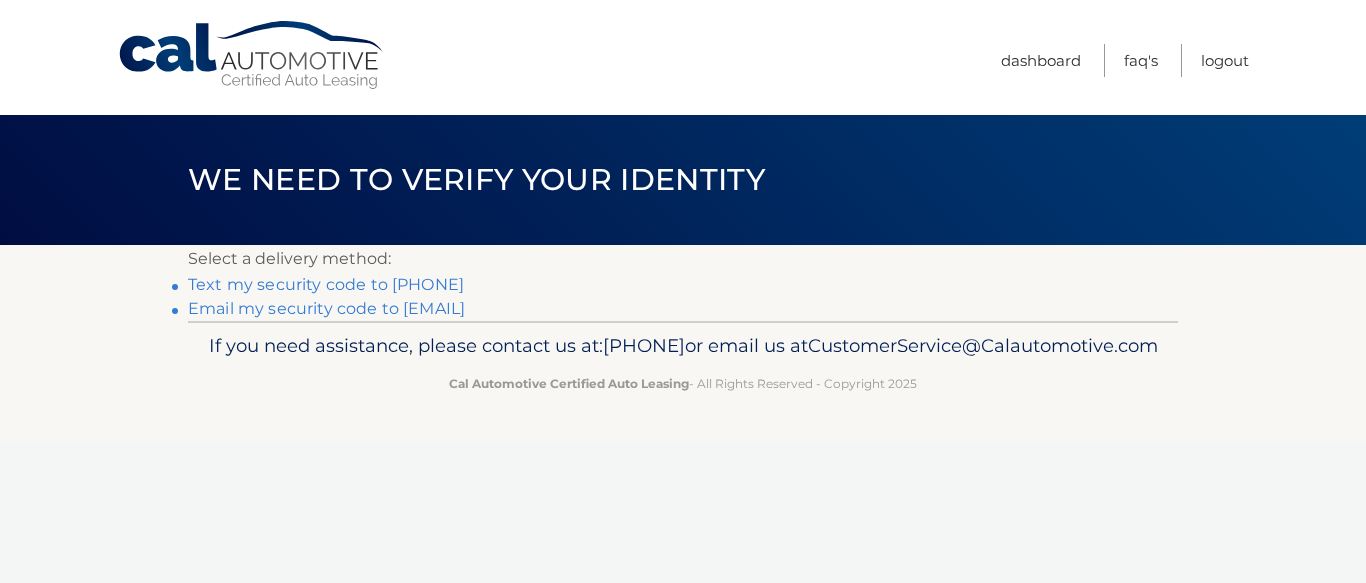 scroll, scrollTop: 0, scrollLeft: 0, axis: both 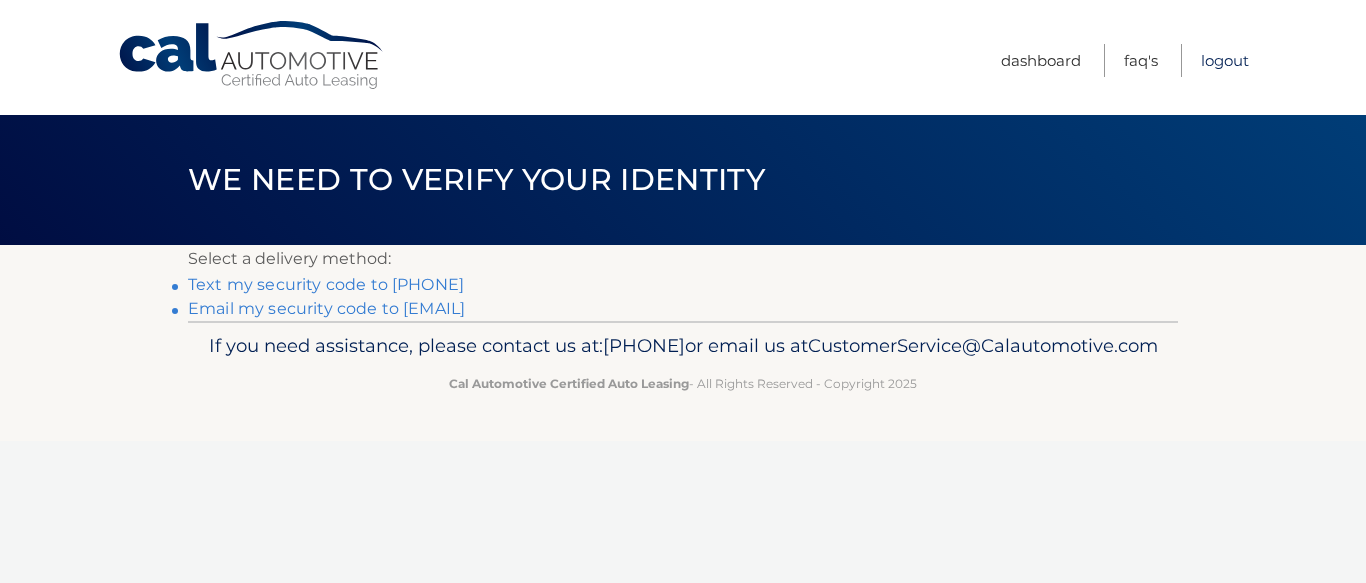 click on "Logout" at bounding box center [1225, 60] 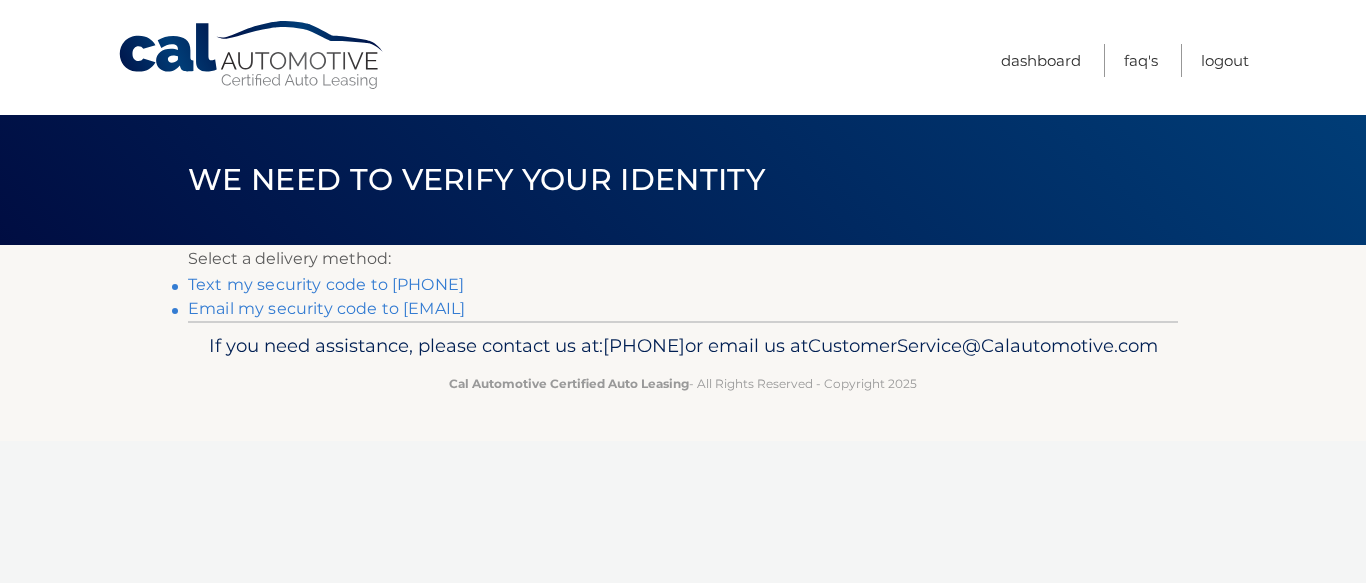scroll, scrollTop: 0, scrollLeft: 0, axis: both 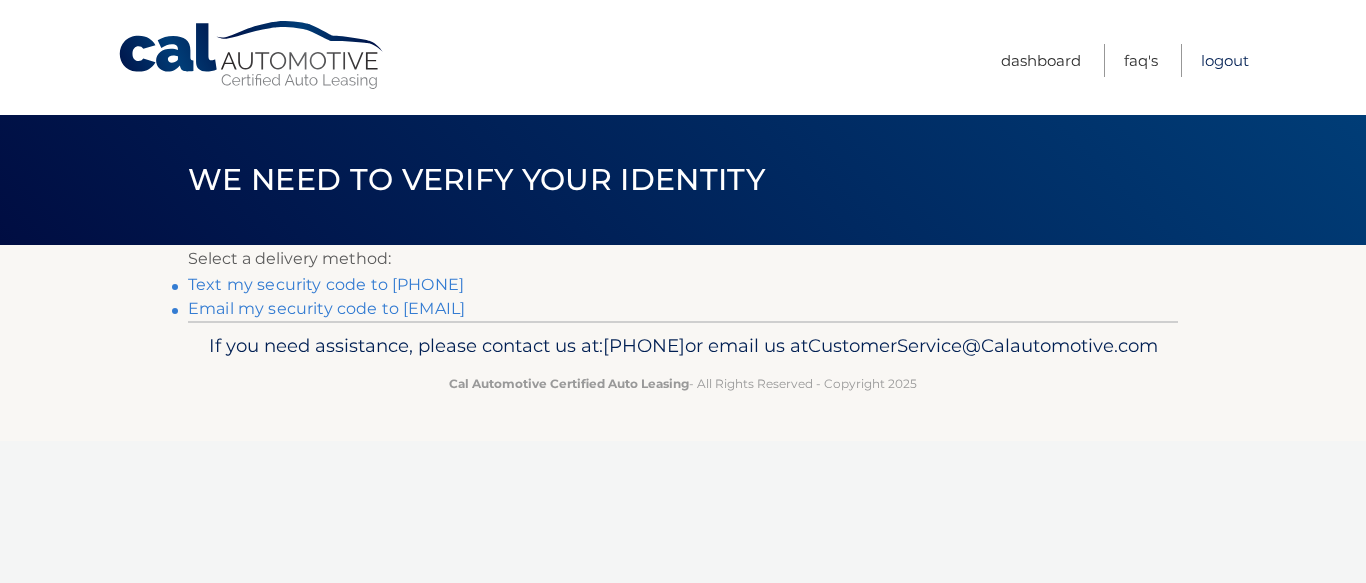 click on "Logout" at bounding box center (1225, 60) 